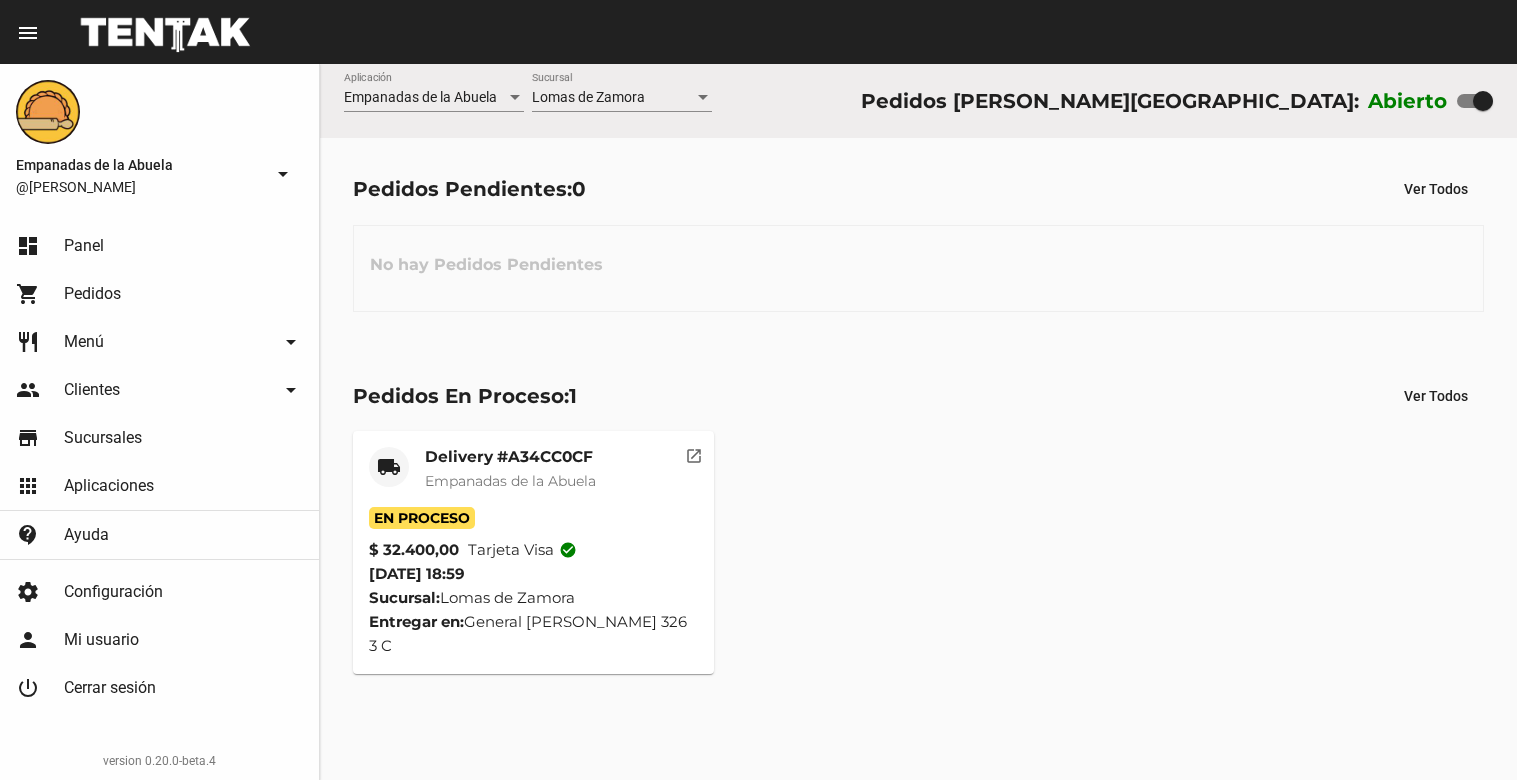 scroll, scrollTop: 0, scrollLeft: 0, axis: both 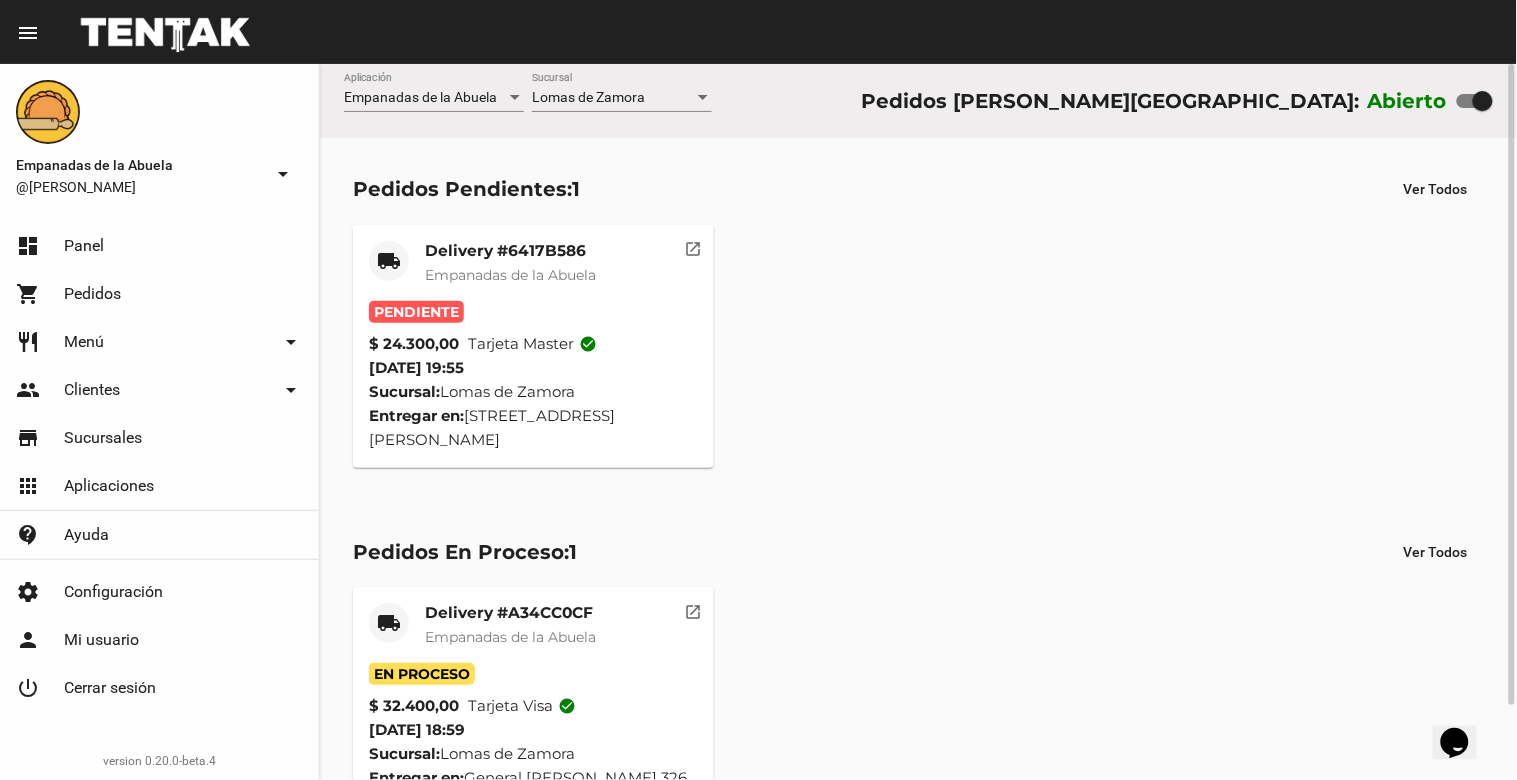 click on "Delivery #6417B586" 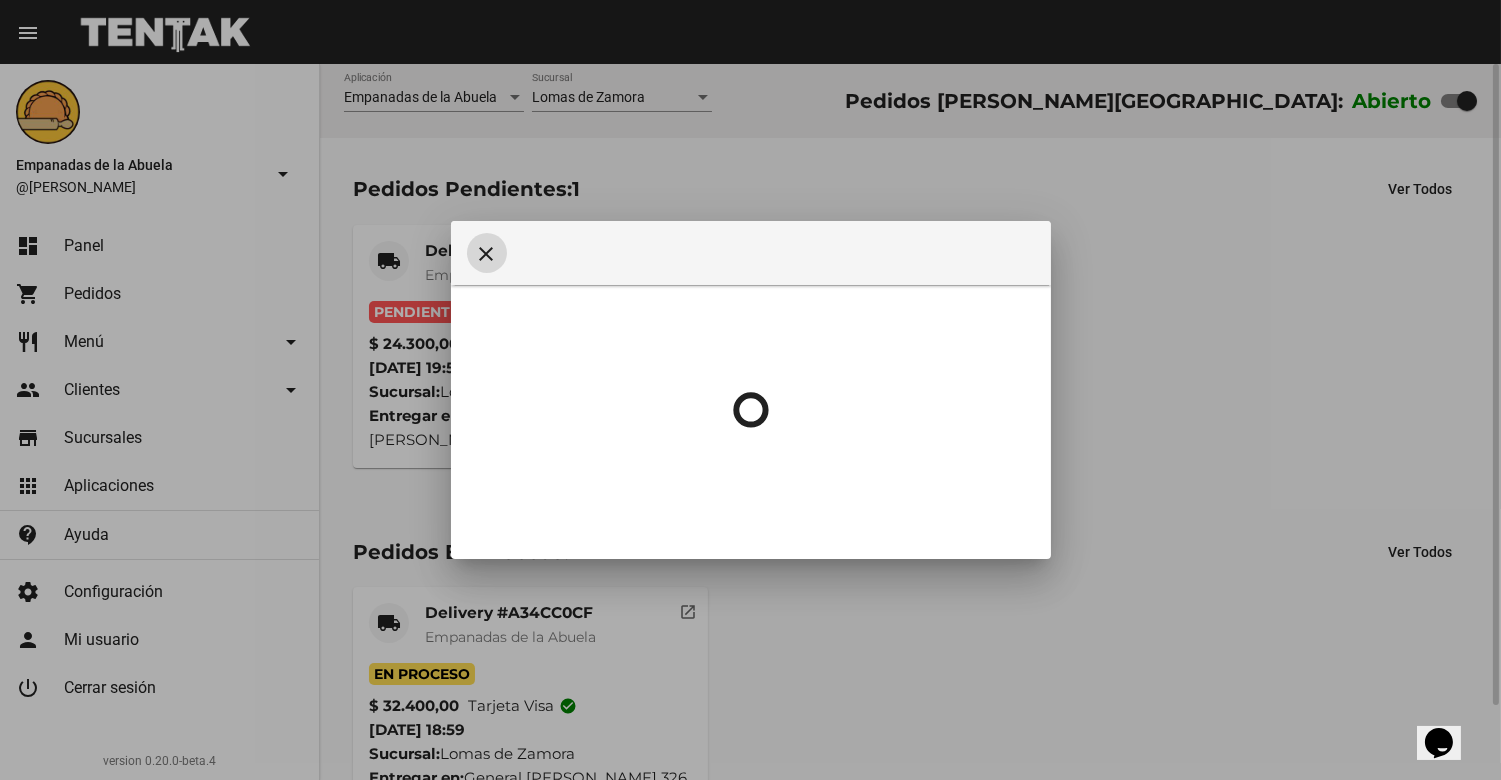 scroll, scrollTop: 138, scrollLeft: 0, axis: vertical 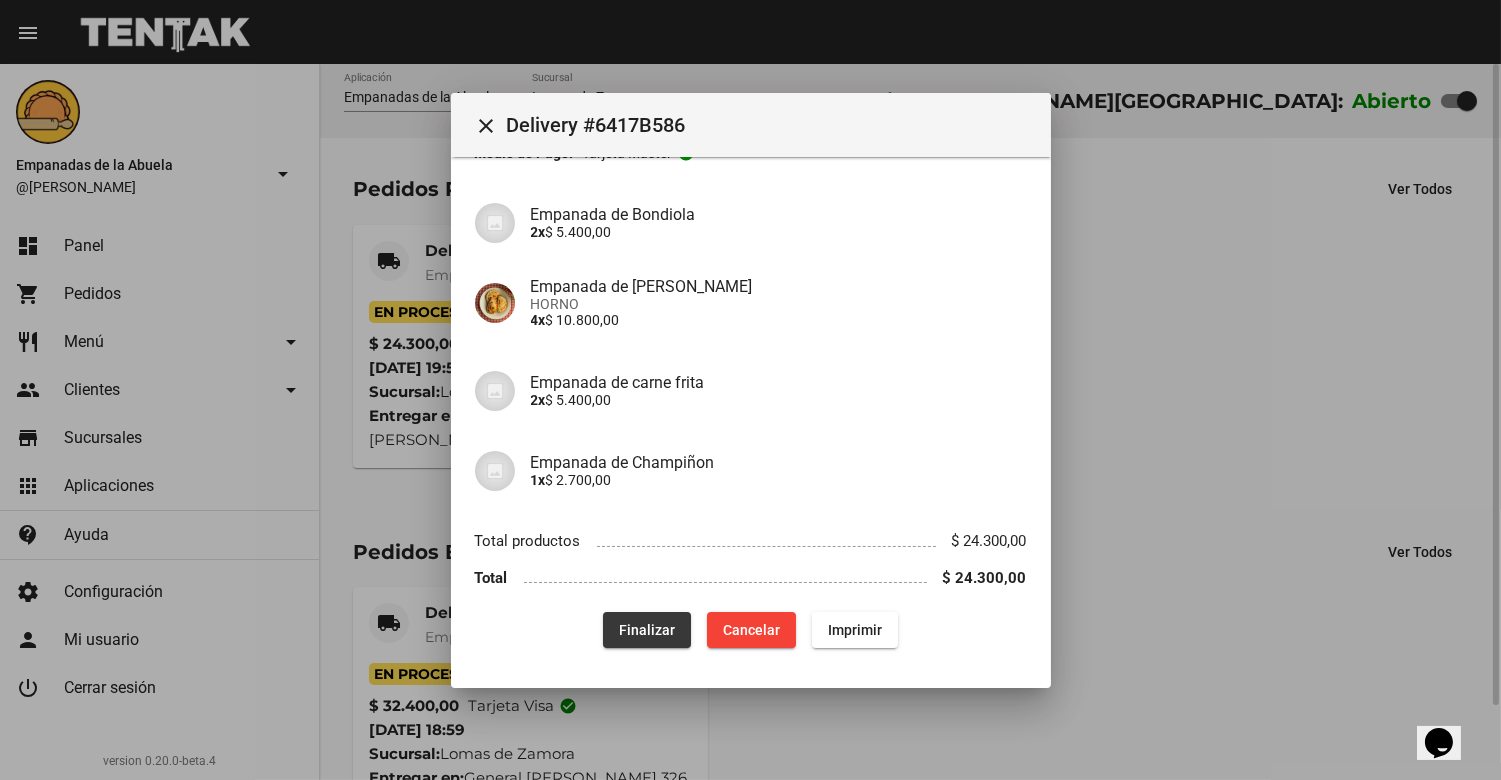 click on "Finalizar" 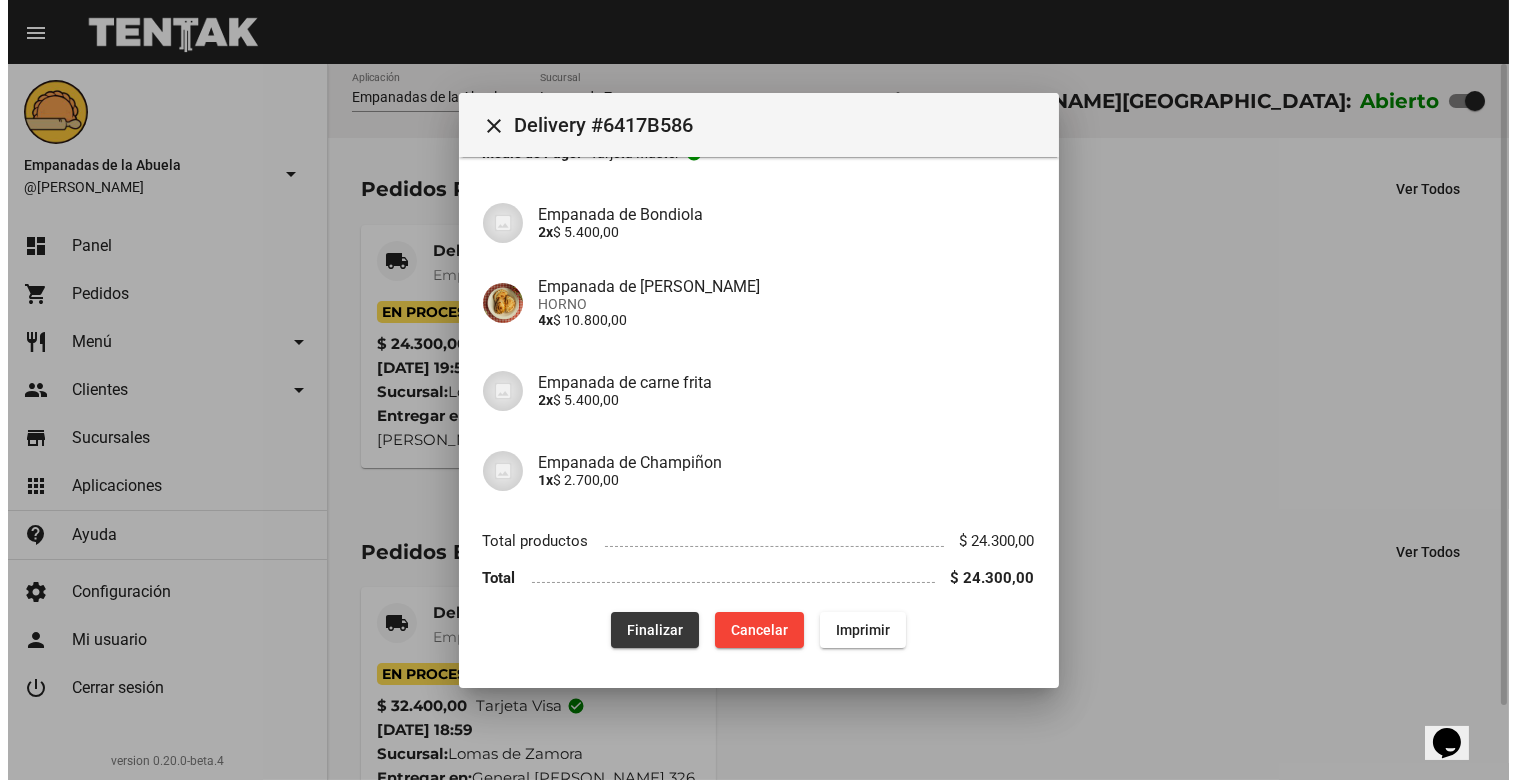 scroll, scrollTop: 0, scrollLeft: 0, axis: both 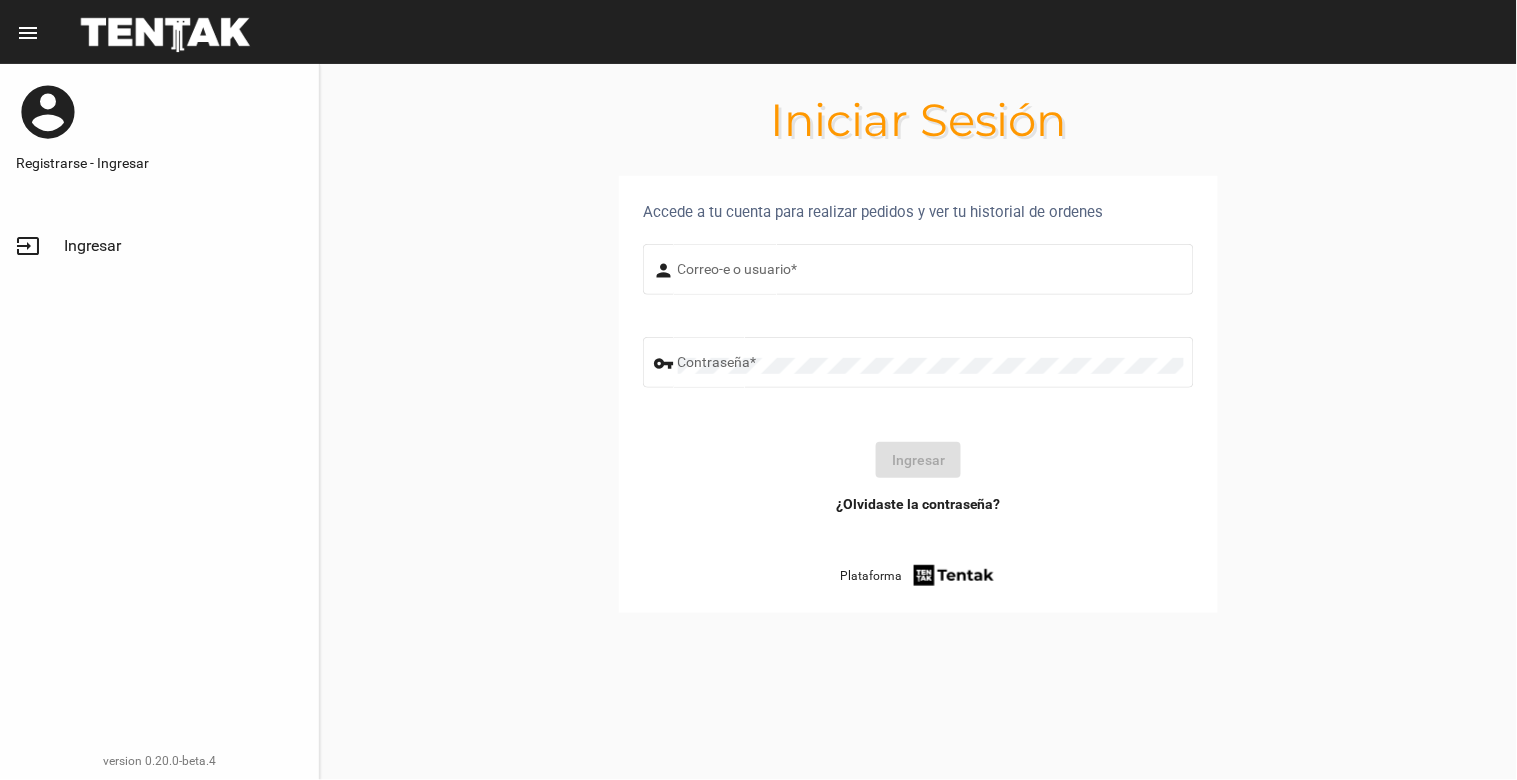 type on "[EMAIL_ADDRESS][DOMAIN_NAME]" 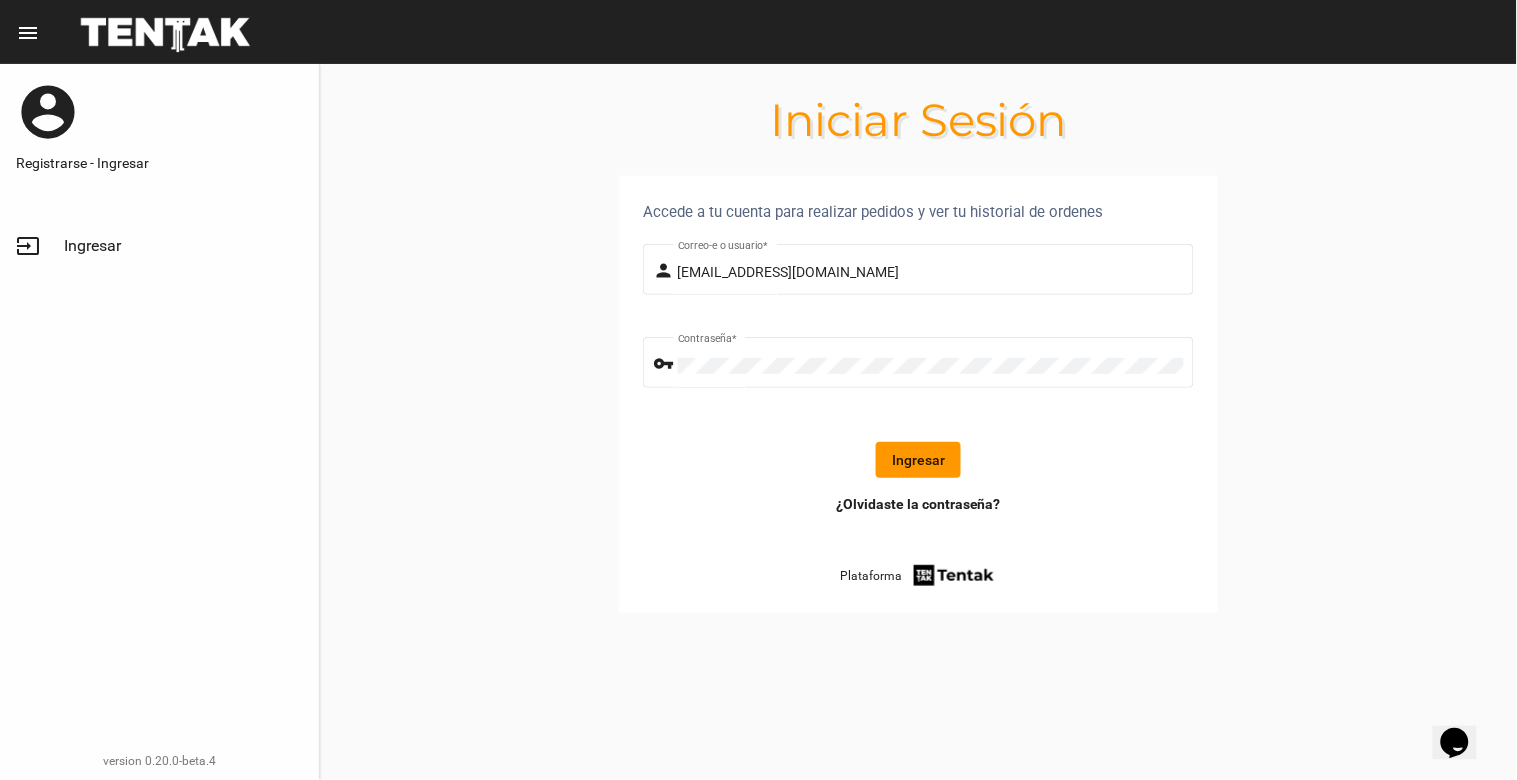 click on "Ingresar" 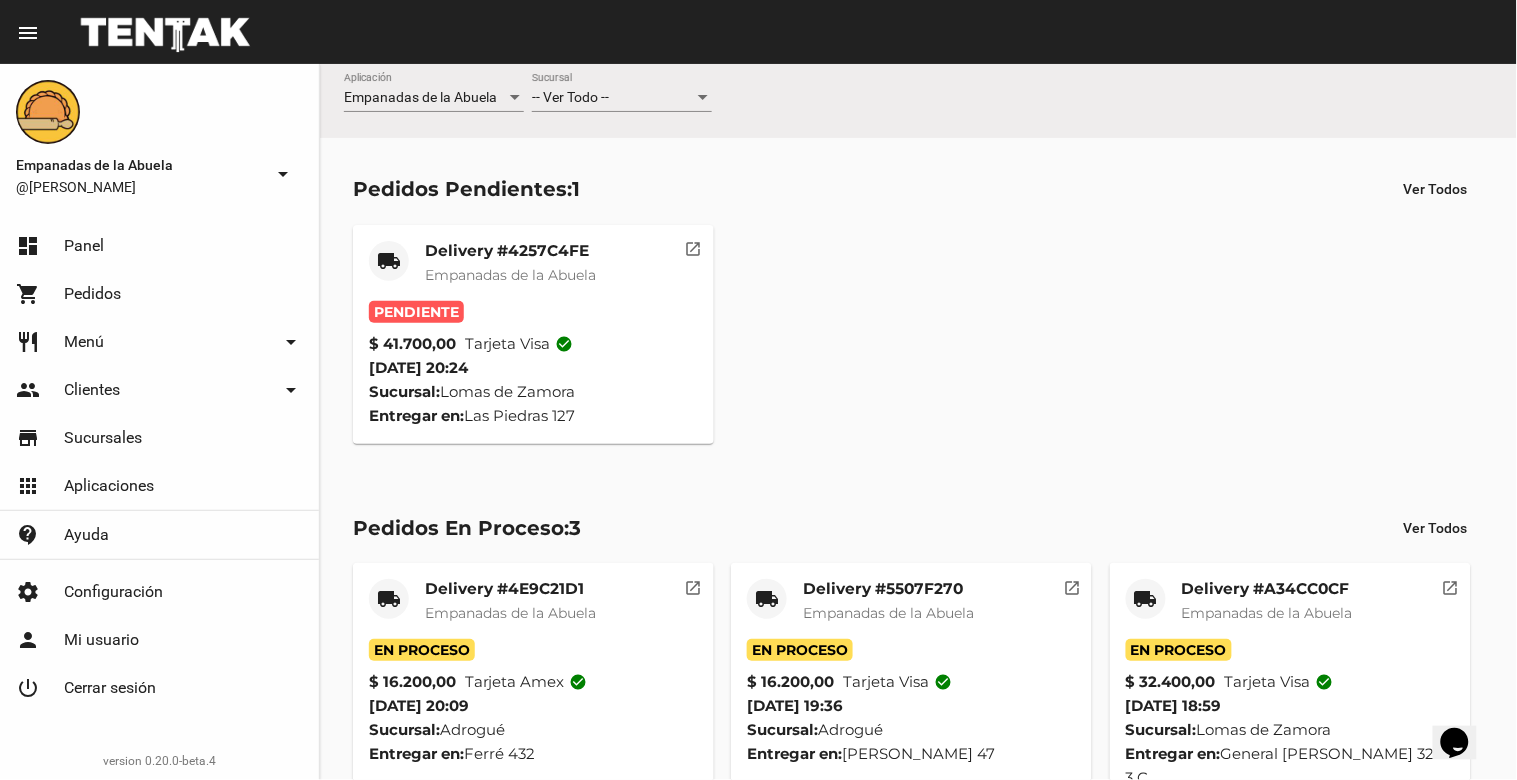 click on "-- Ver Todo -- Sucursal" 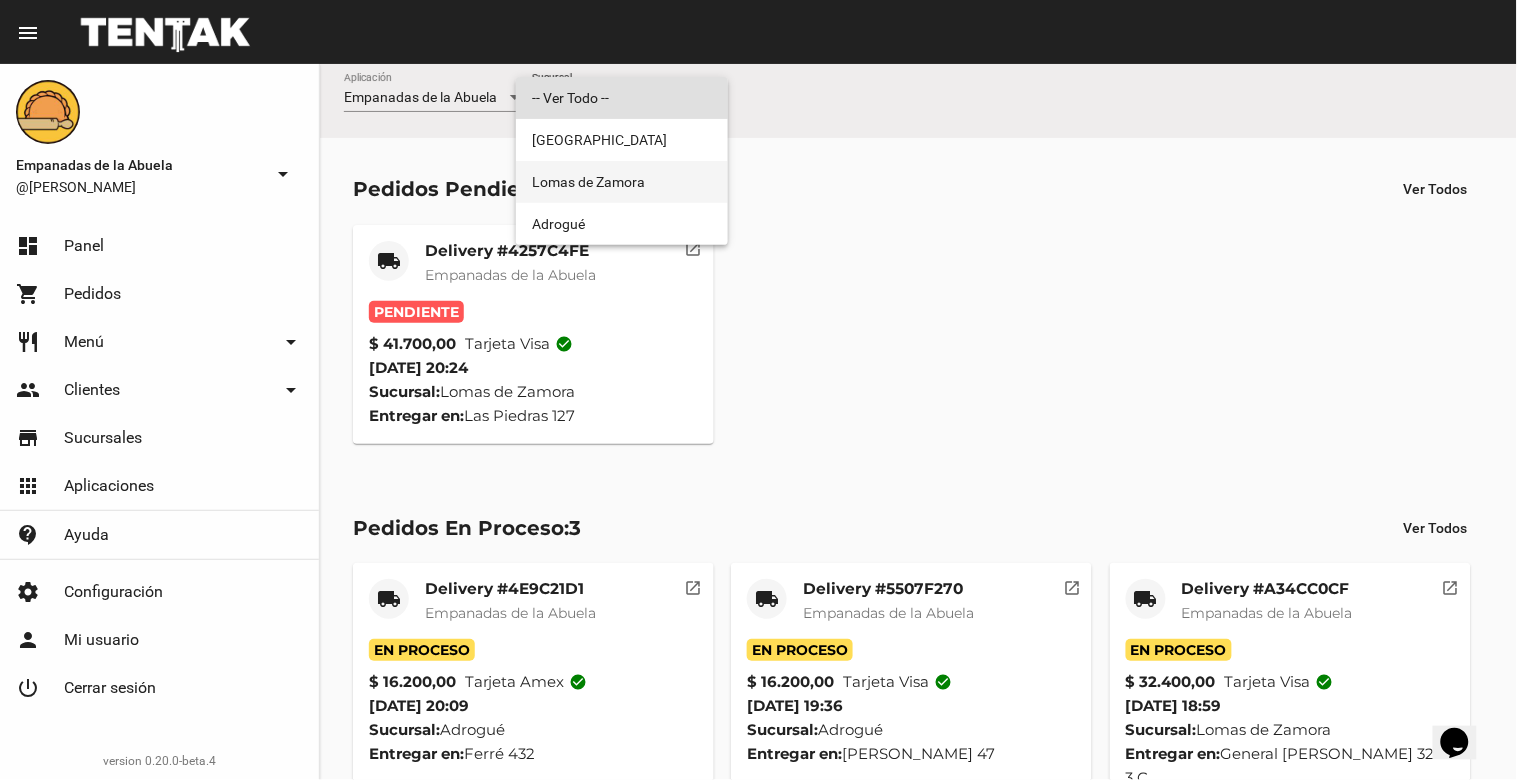 click on "Lomas de Zamora" at bounding box center [622, 182] 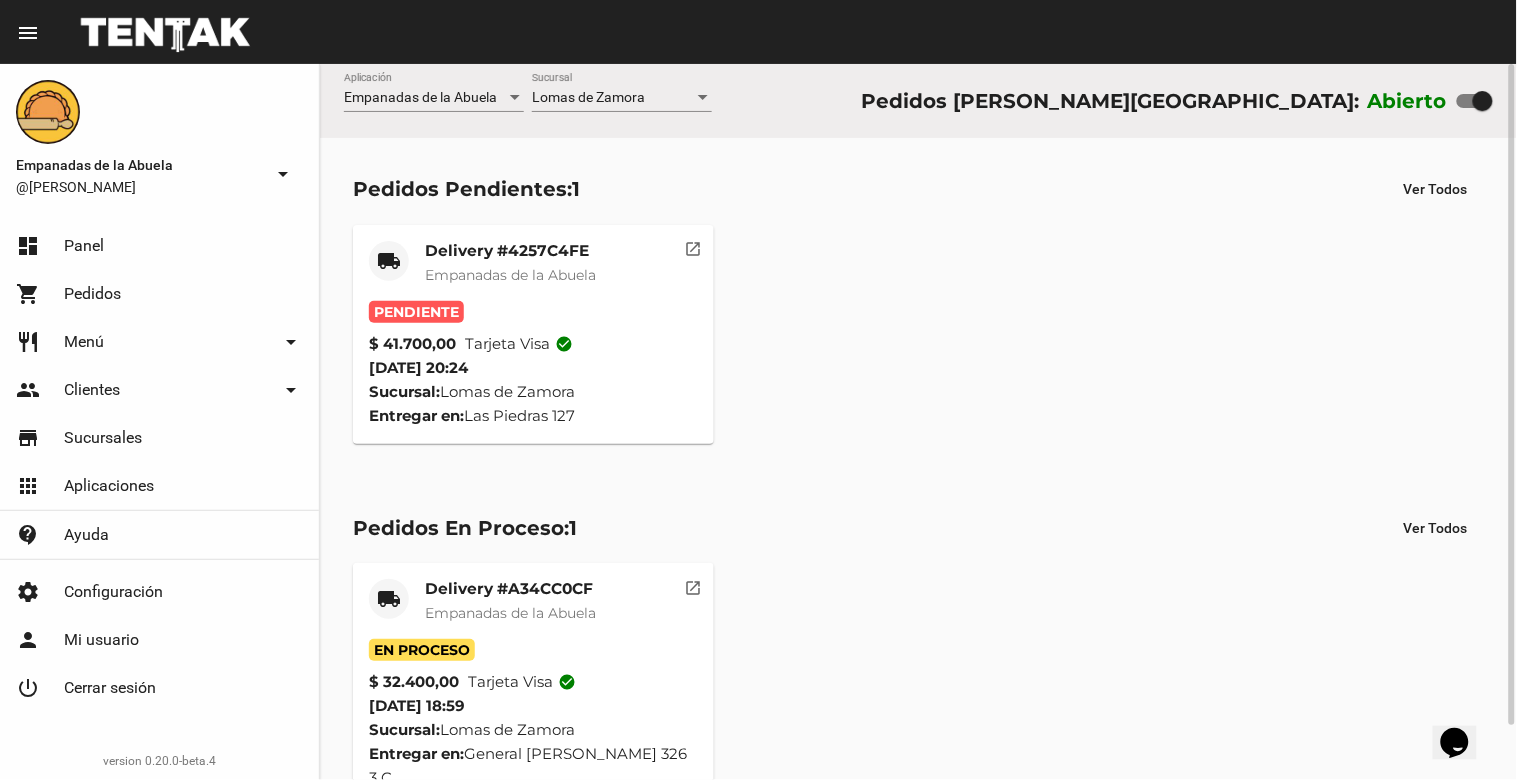 click on "Delivery #4257C4FE" 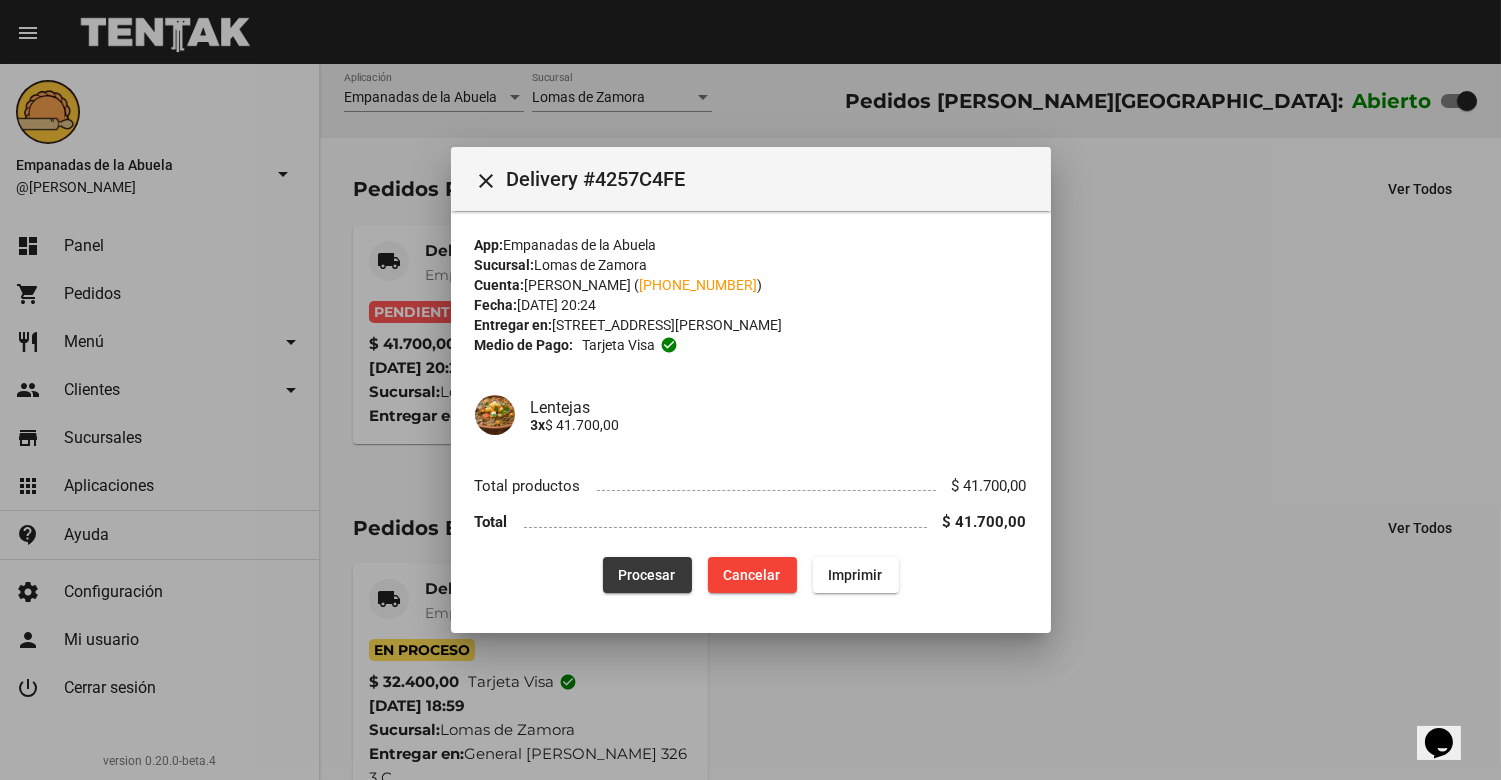 click on "Procesar" 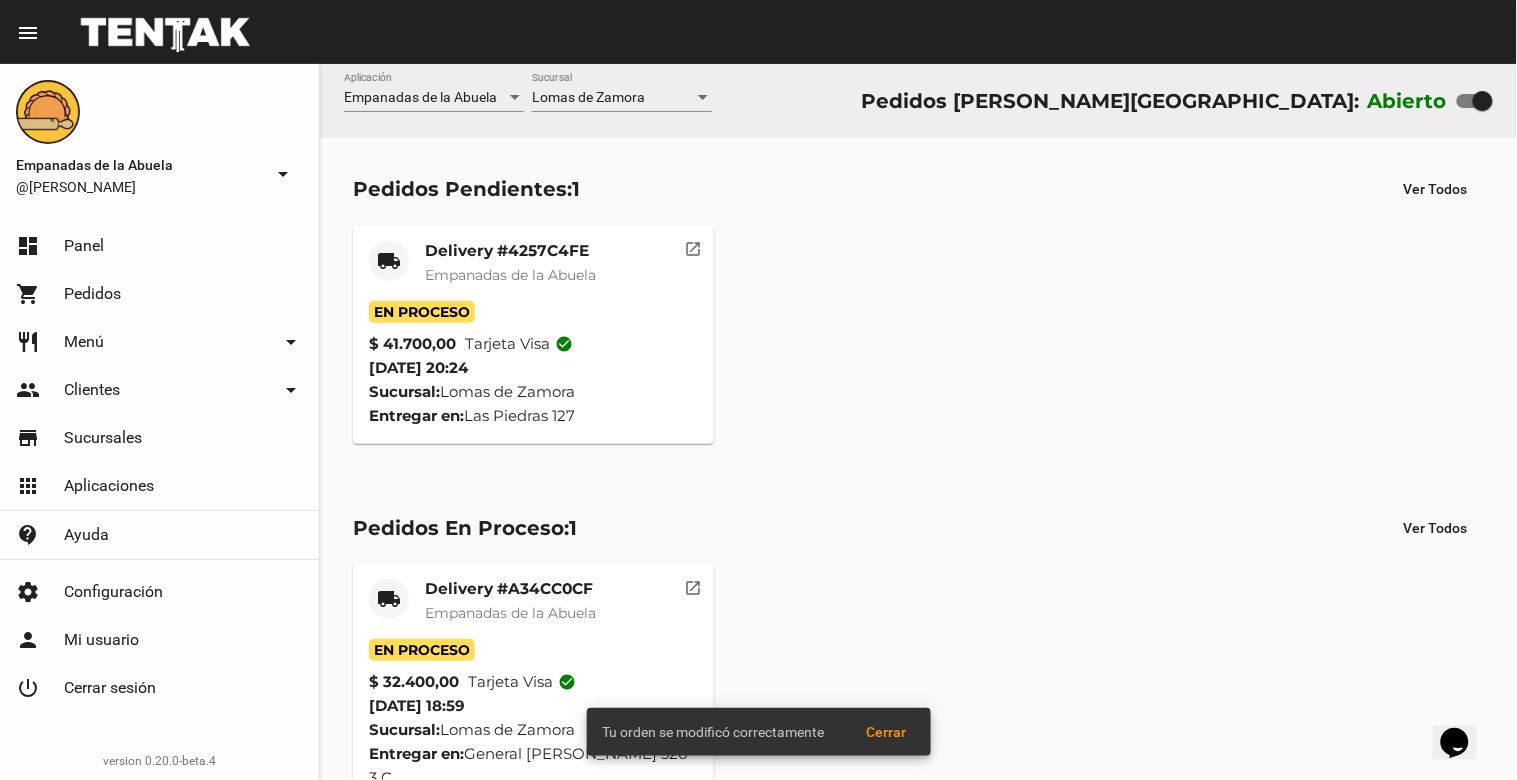 click on "Empanadas de la Abuela" 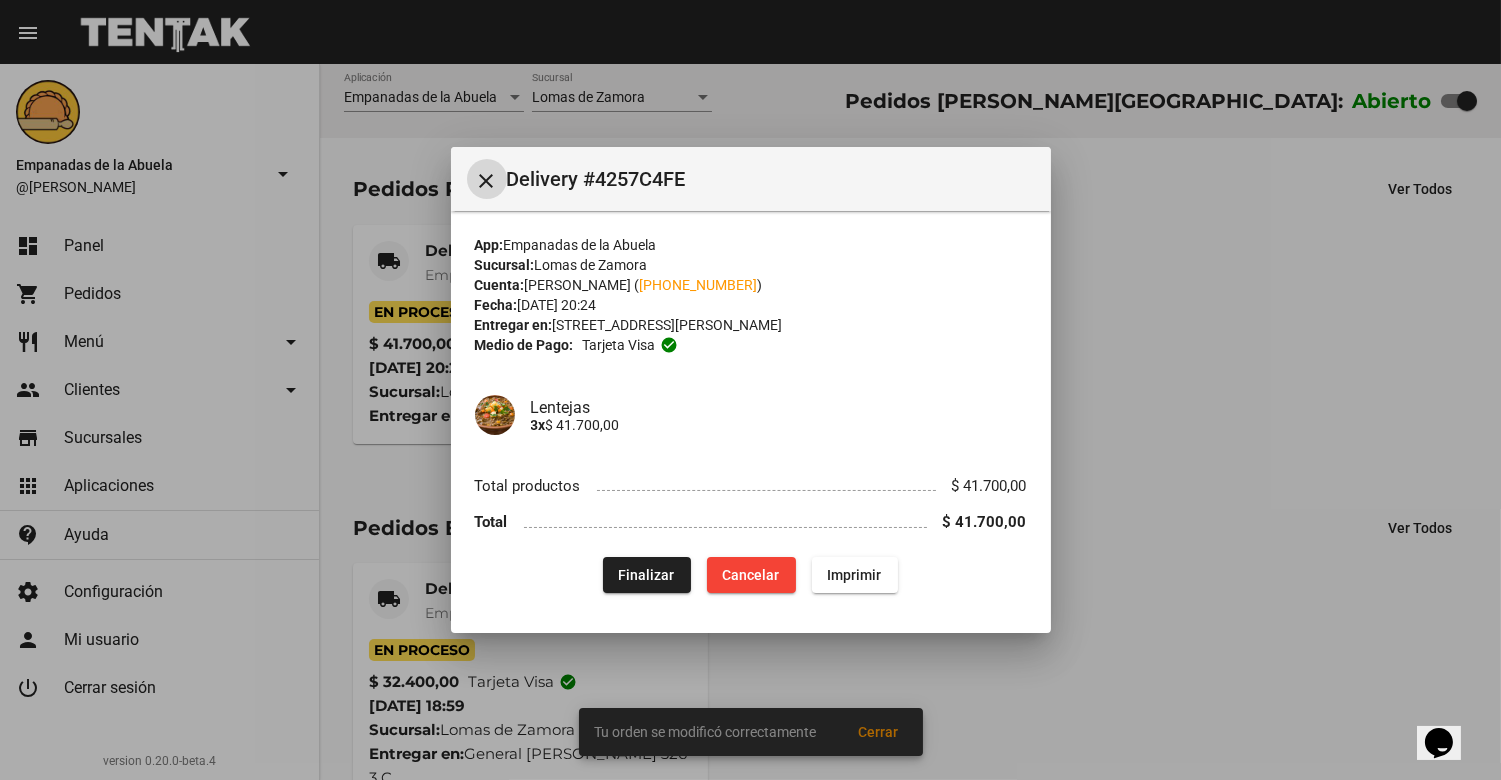 click on "Imprimir" 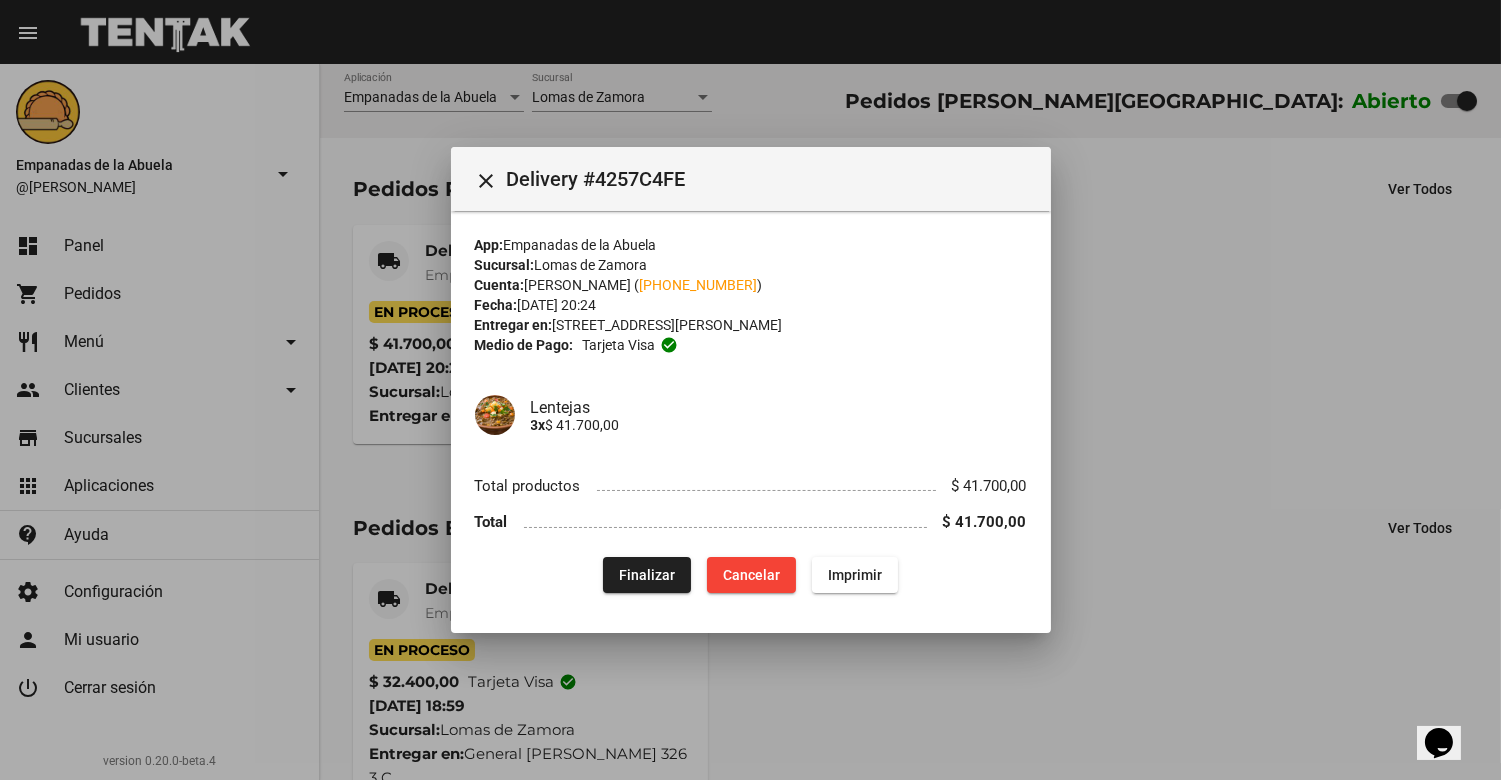 click on "close" at bounding box center (487, 181) 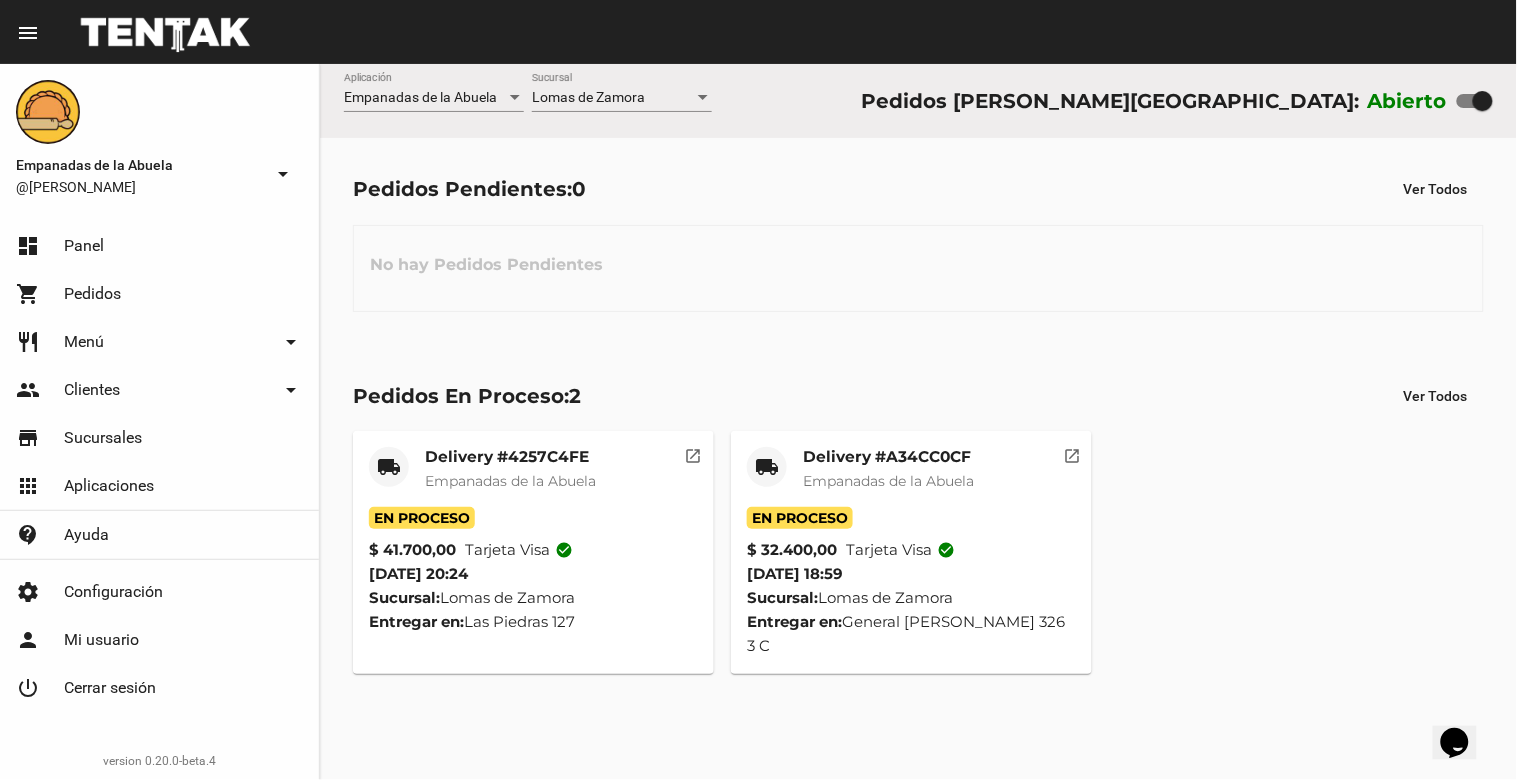 click on "restaurant Menú arrow_drop_down" 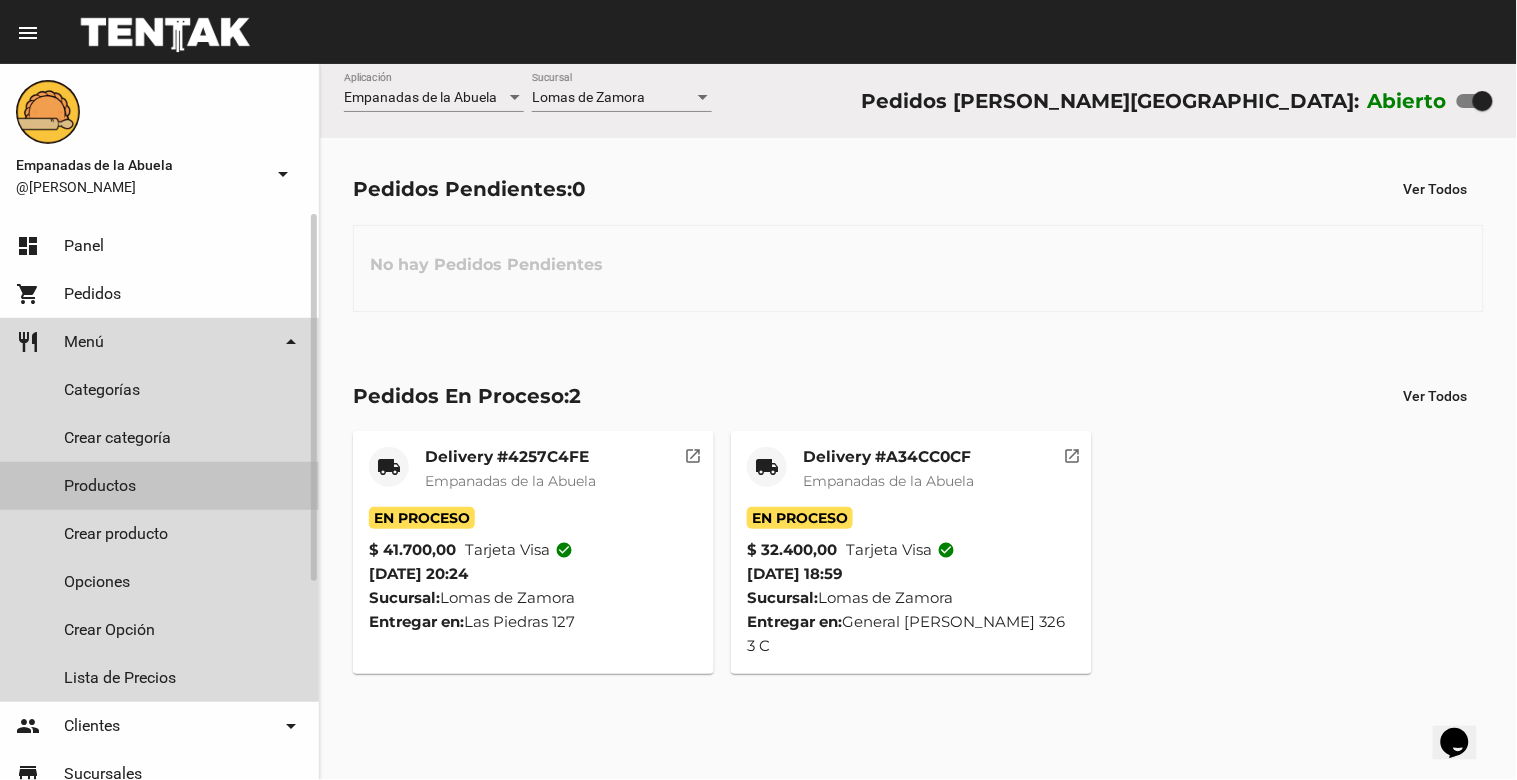 click on "Productos" 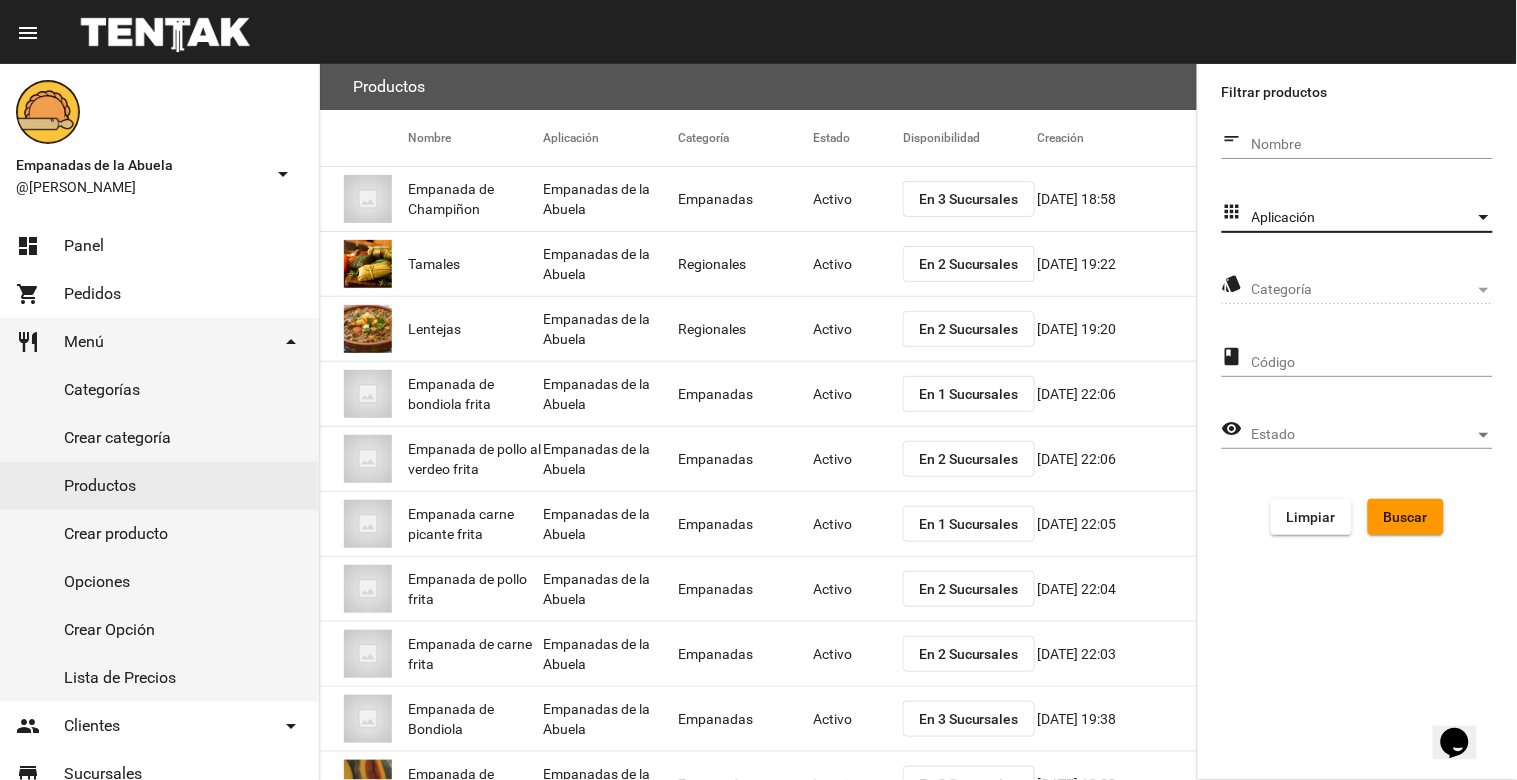 click on "Aplicación" at bounding box center [1363, 218] 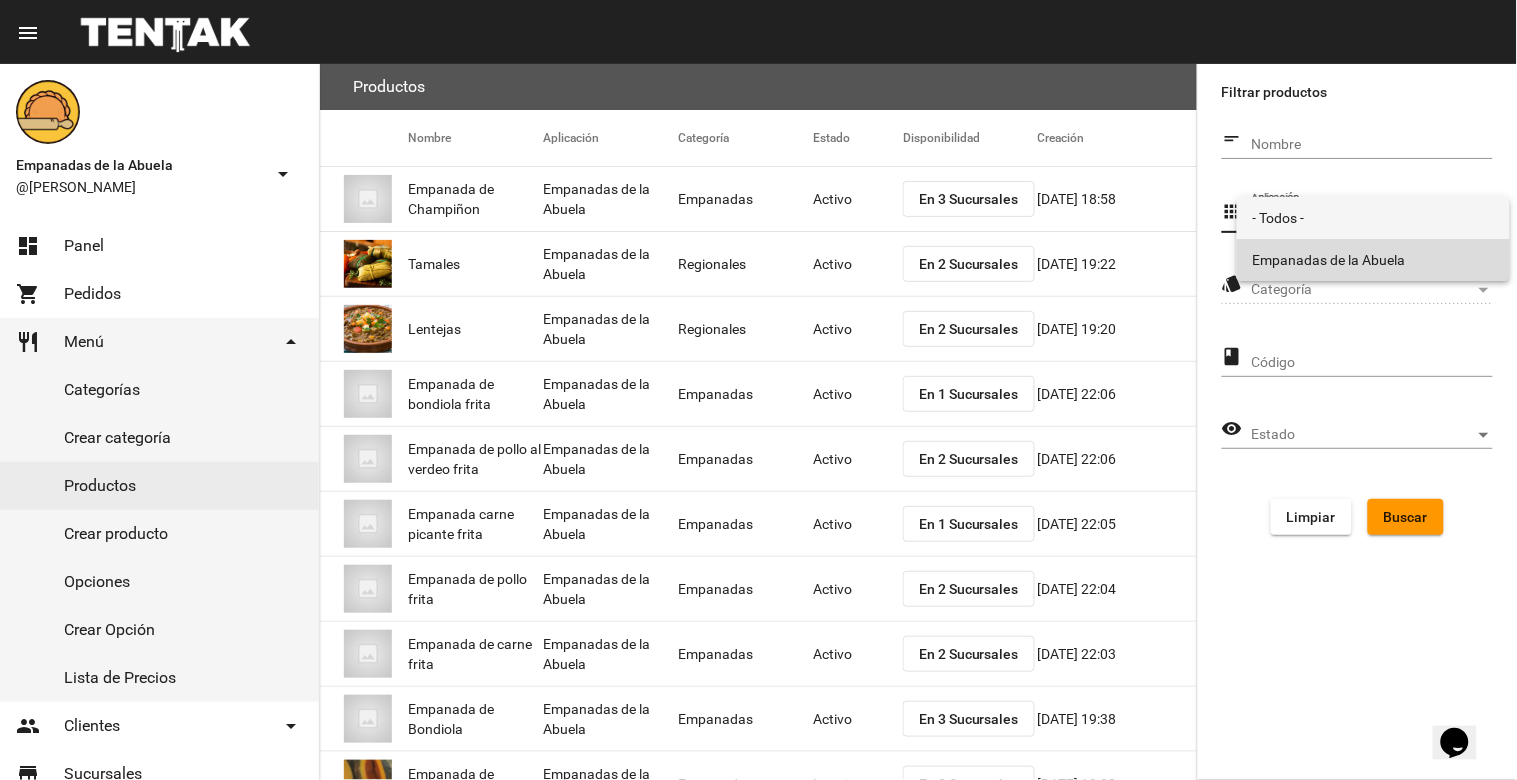 click on "Empanadas de la Abuela" at bounding box center [1373, 260] 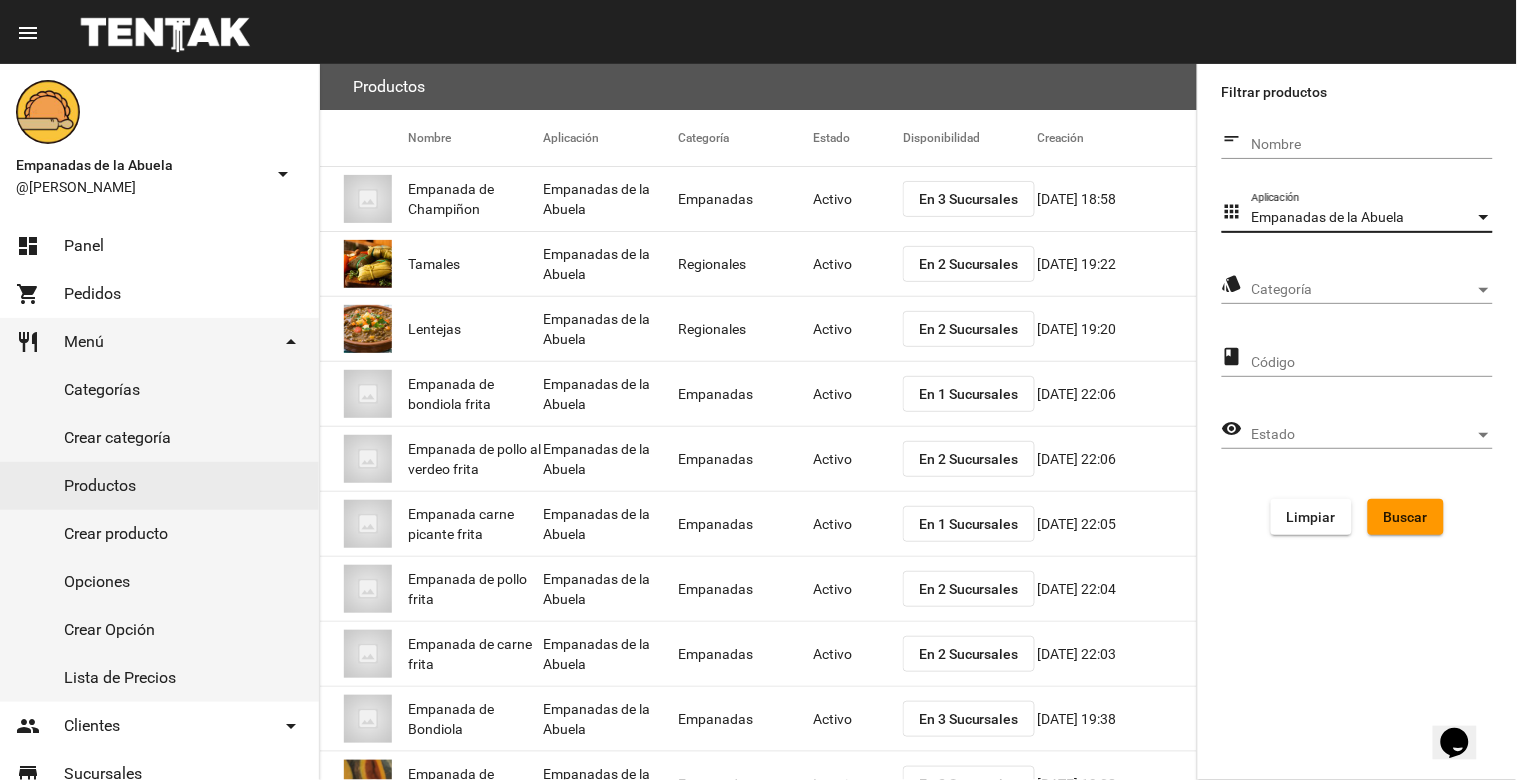 click on "Categoría Categoría" 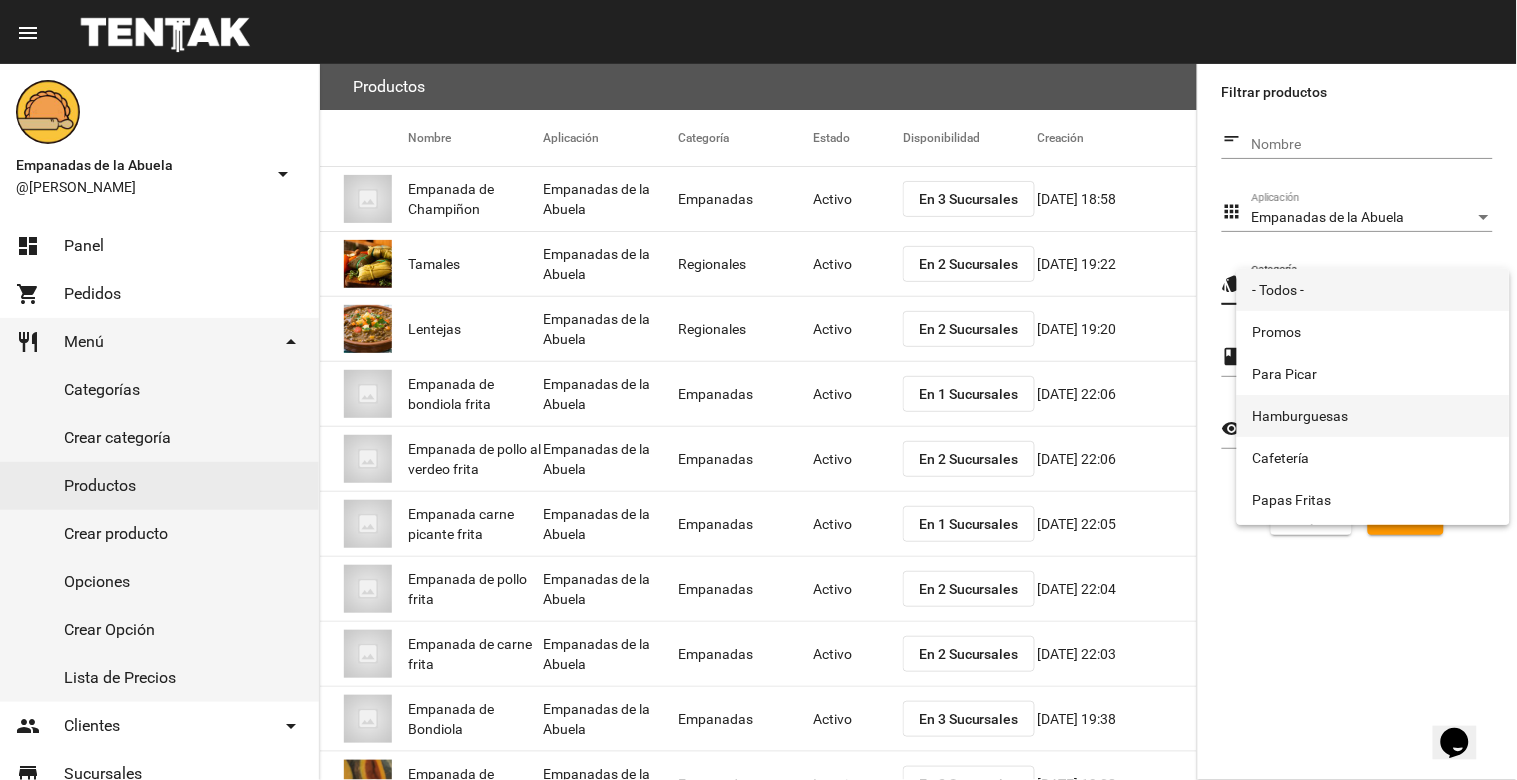 scroll, scrollTop: 332, scrollLeft: 0, axis: vertical 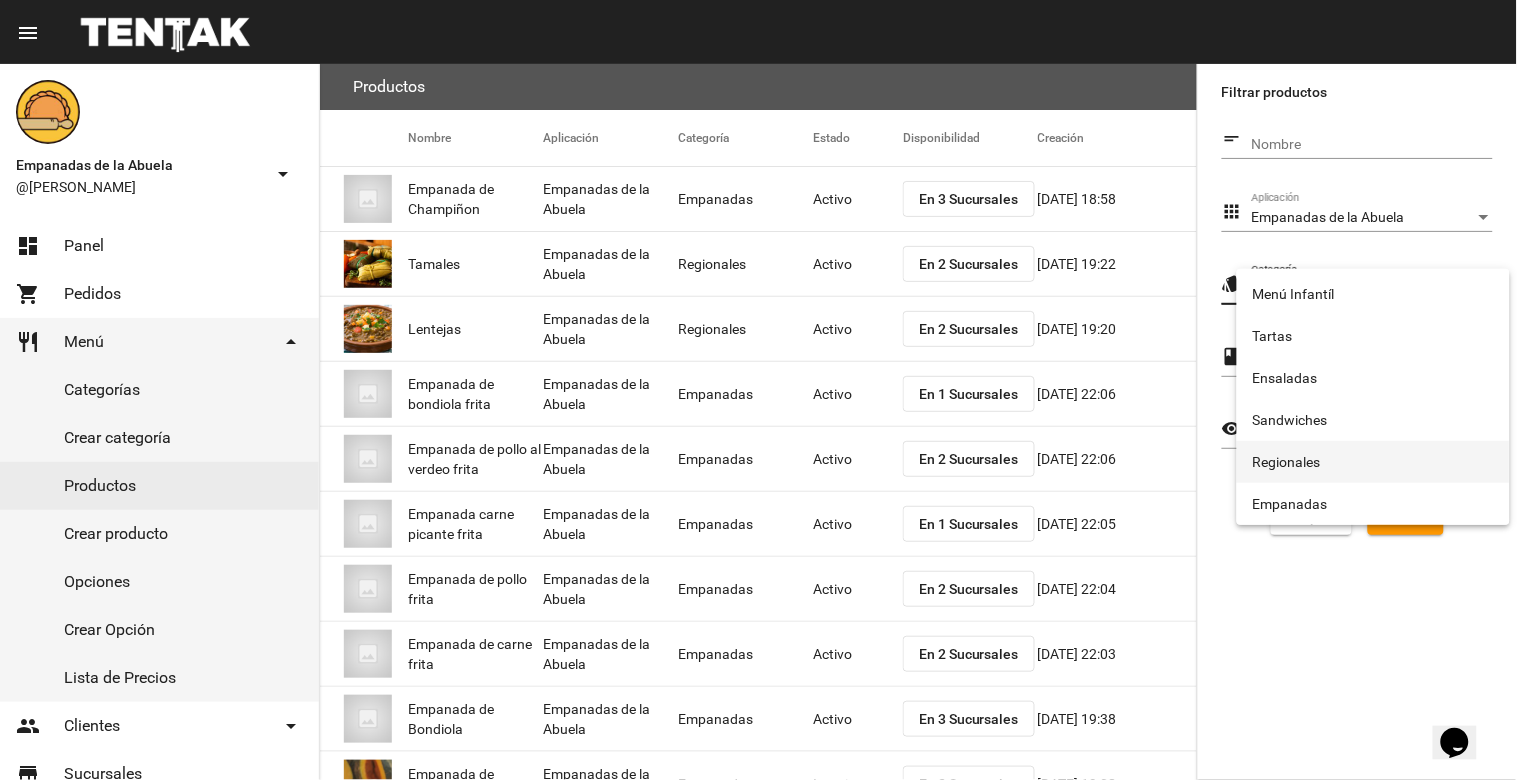 click on "Regionales" at bounding box center [1373, 462] 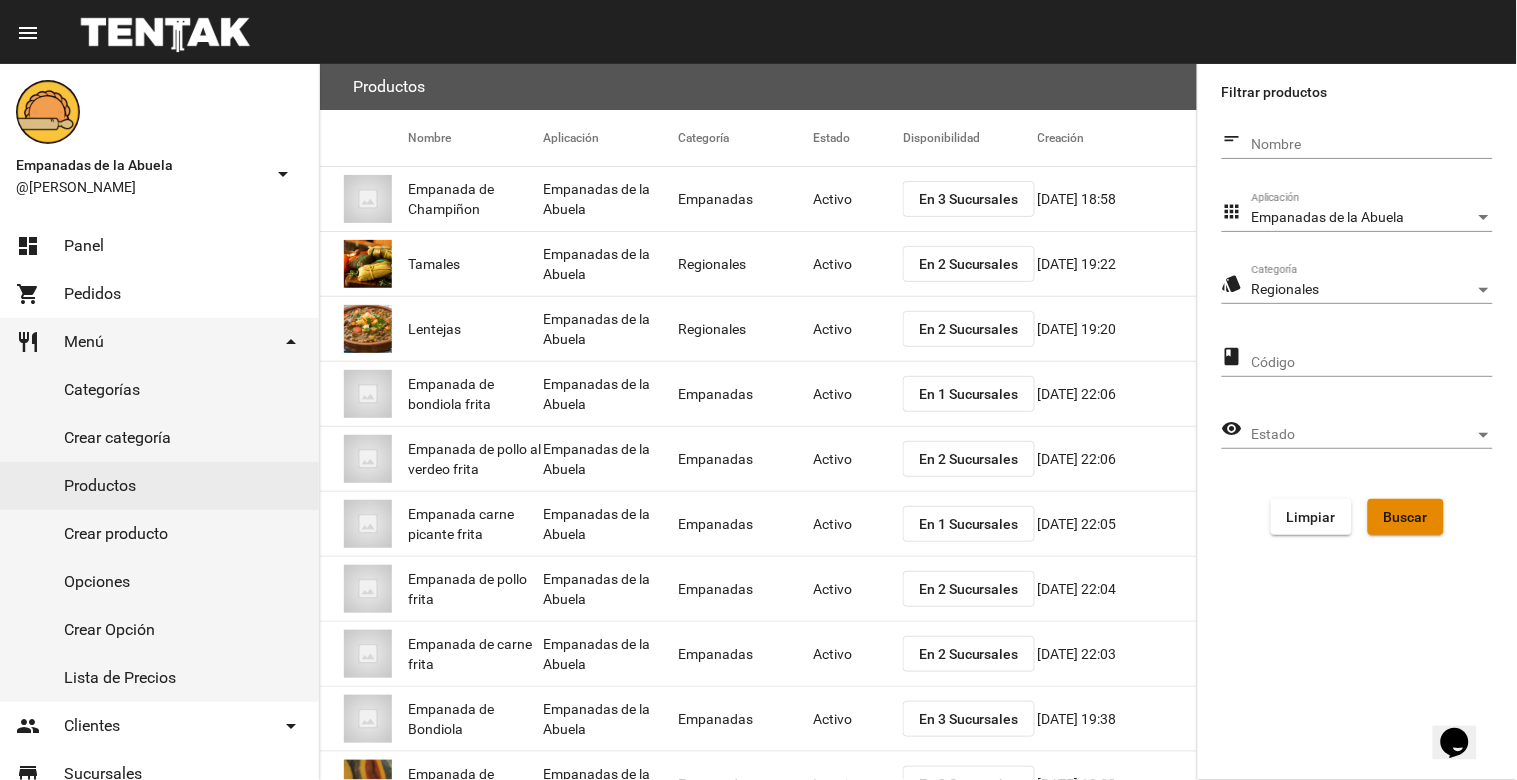 click on "Buscar" 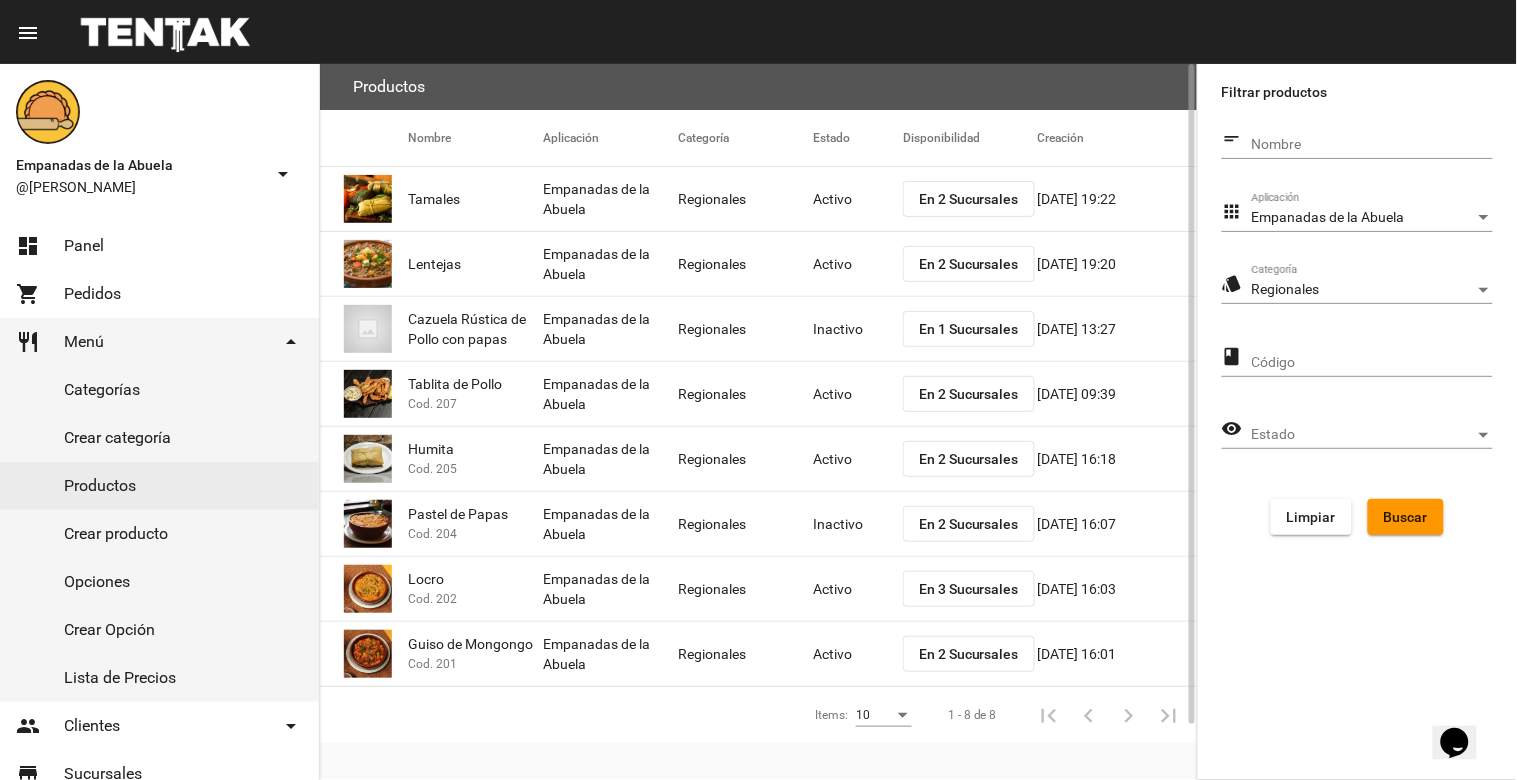 click on "En 2 Sucursales" 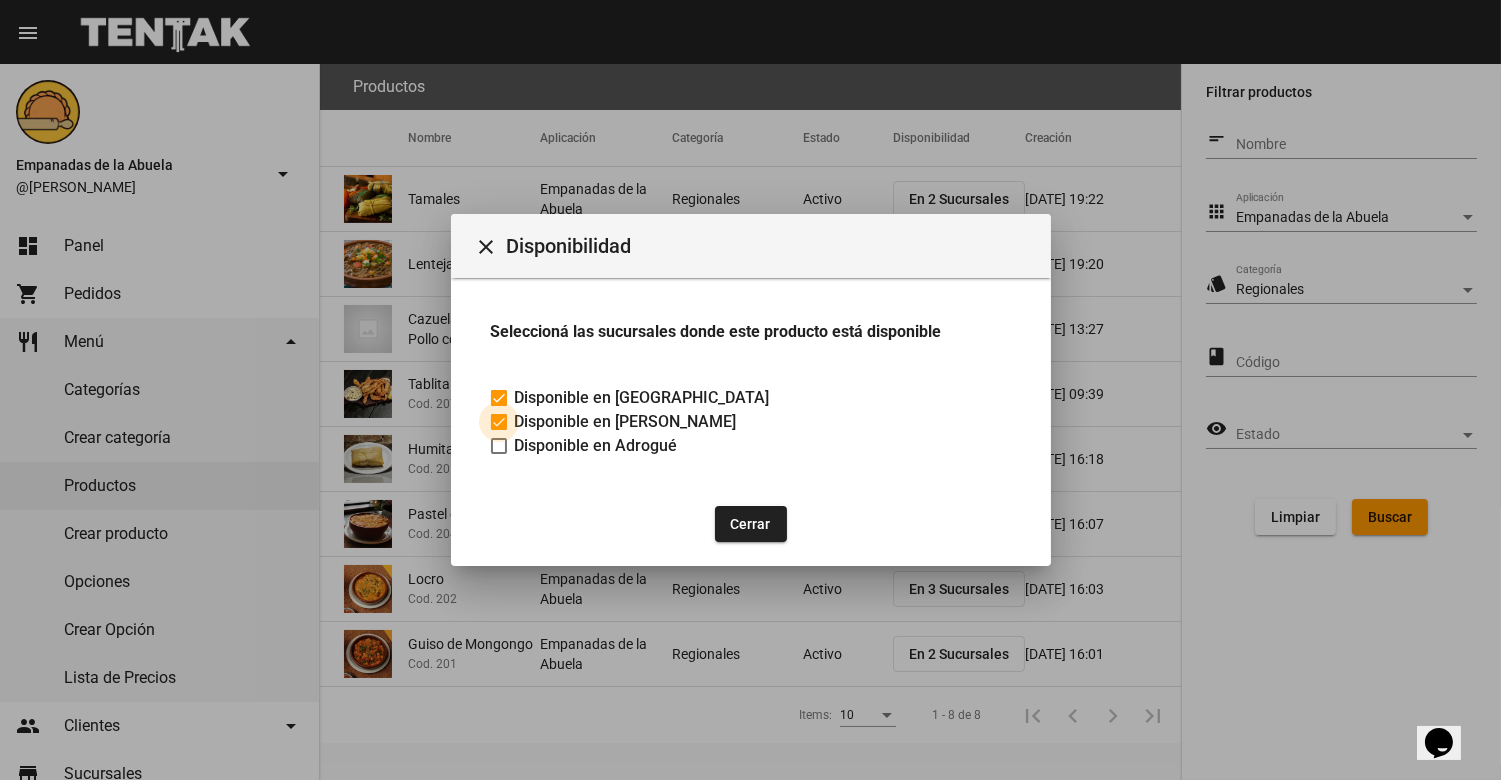 click on "Disponible en [PERSON_NAME]" at bounding box center [614, 422] 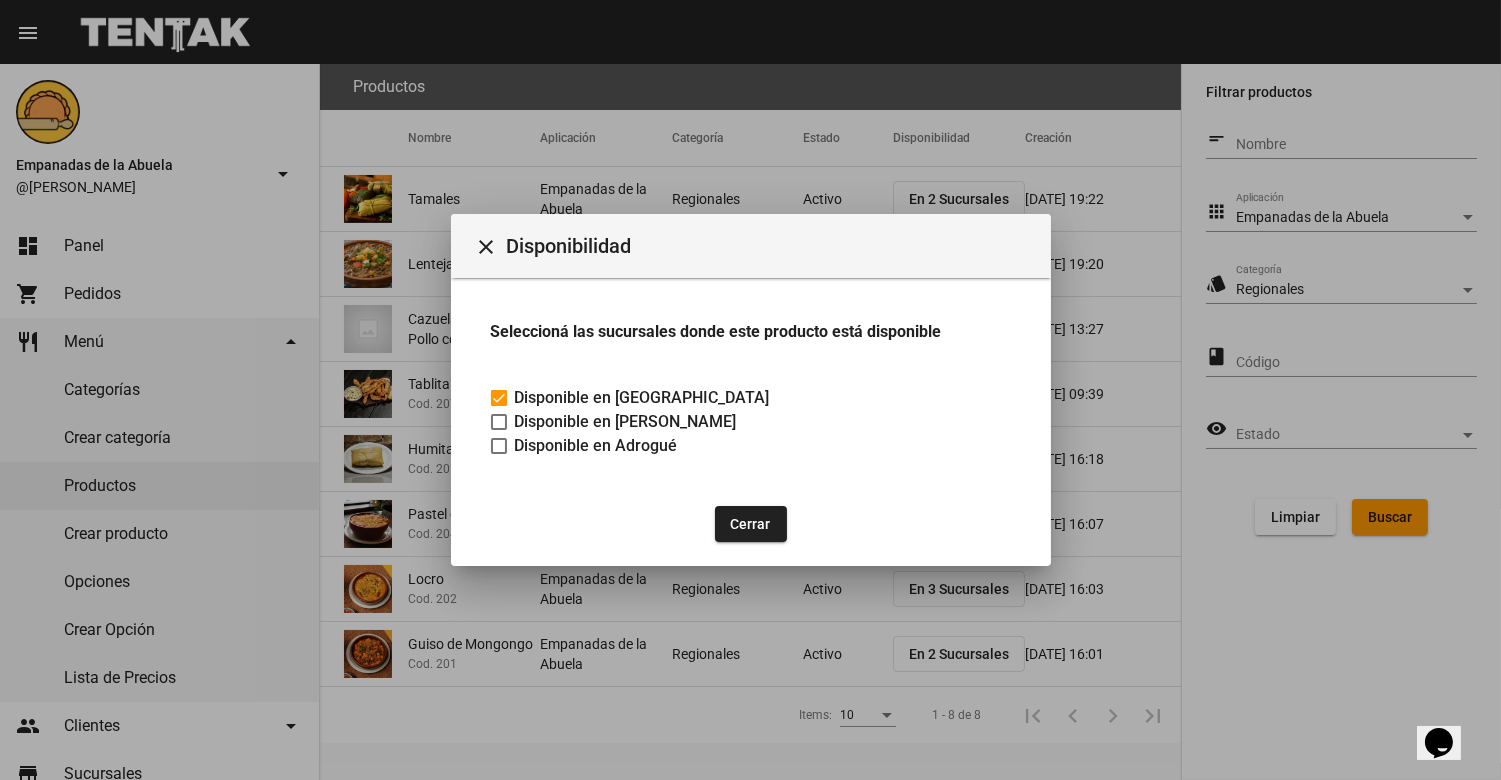 click on "close" at bounding box center [487, 247] 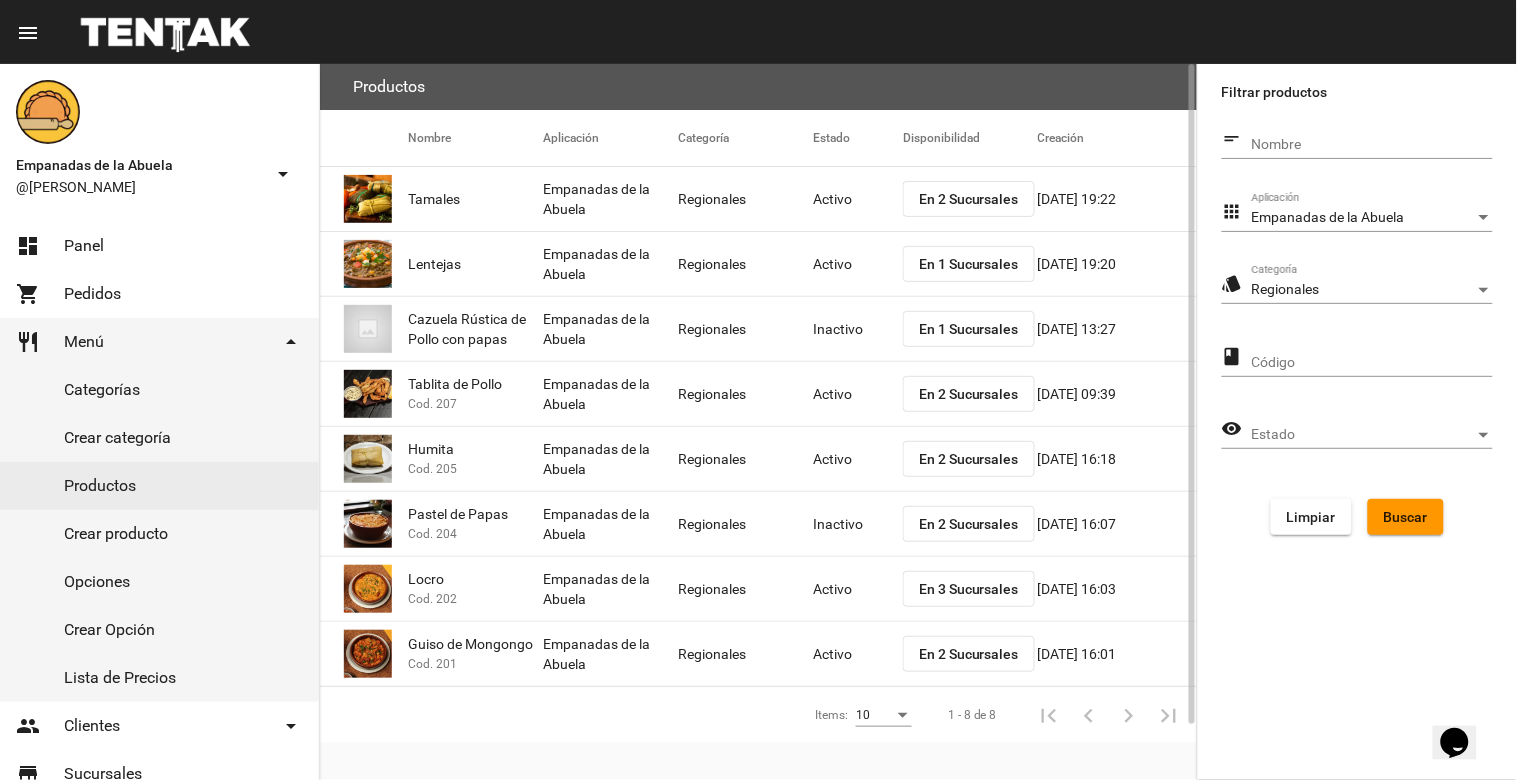 click on "En 1 Sucursales" 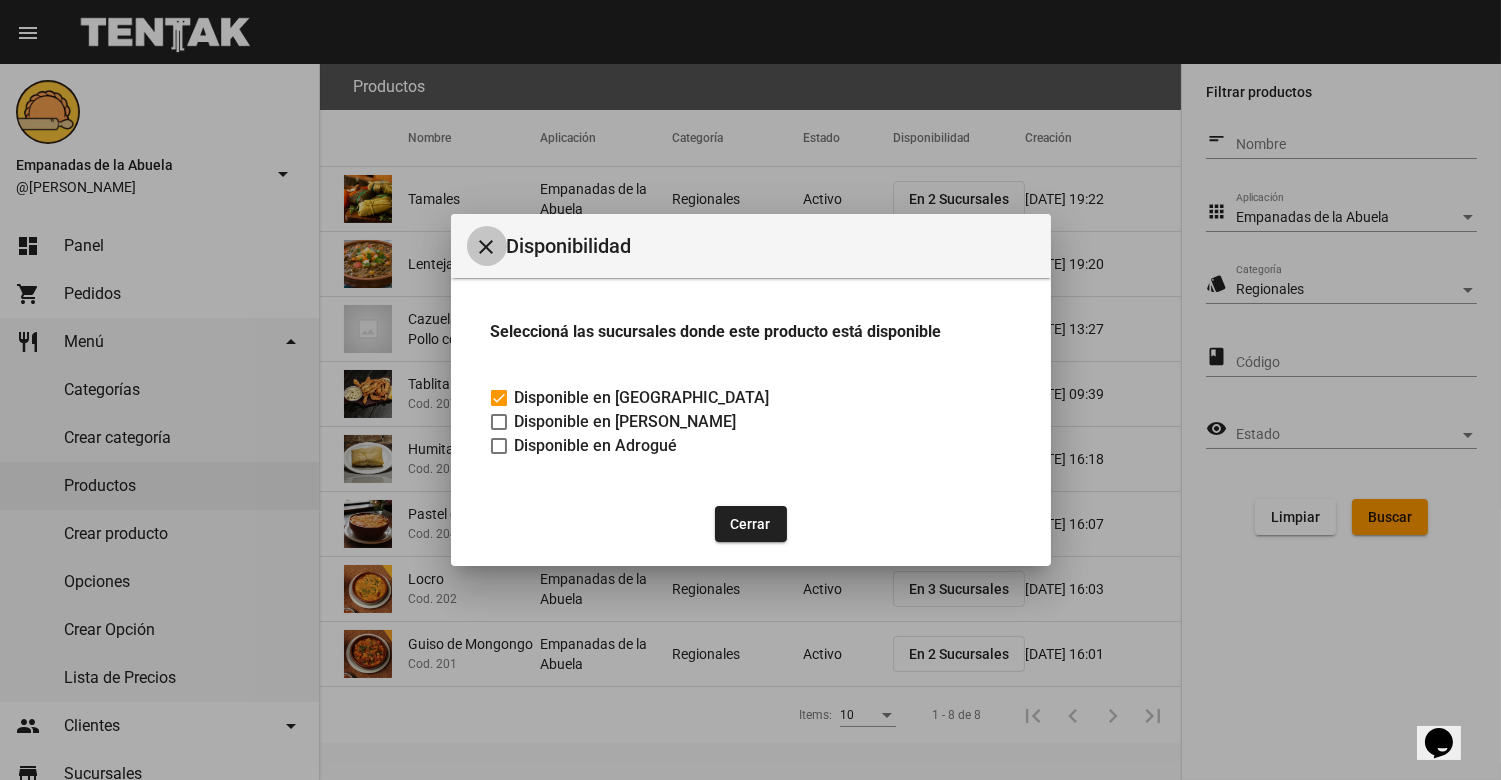 click on "close" at bounding box center (487, 247) 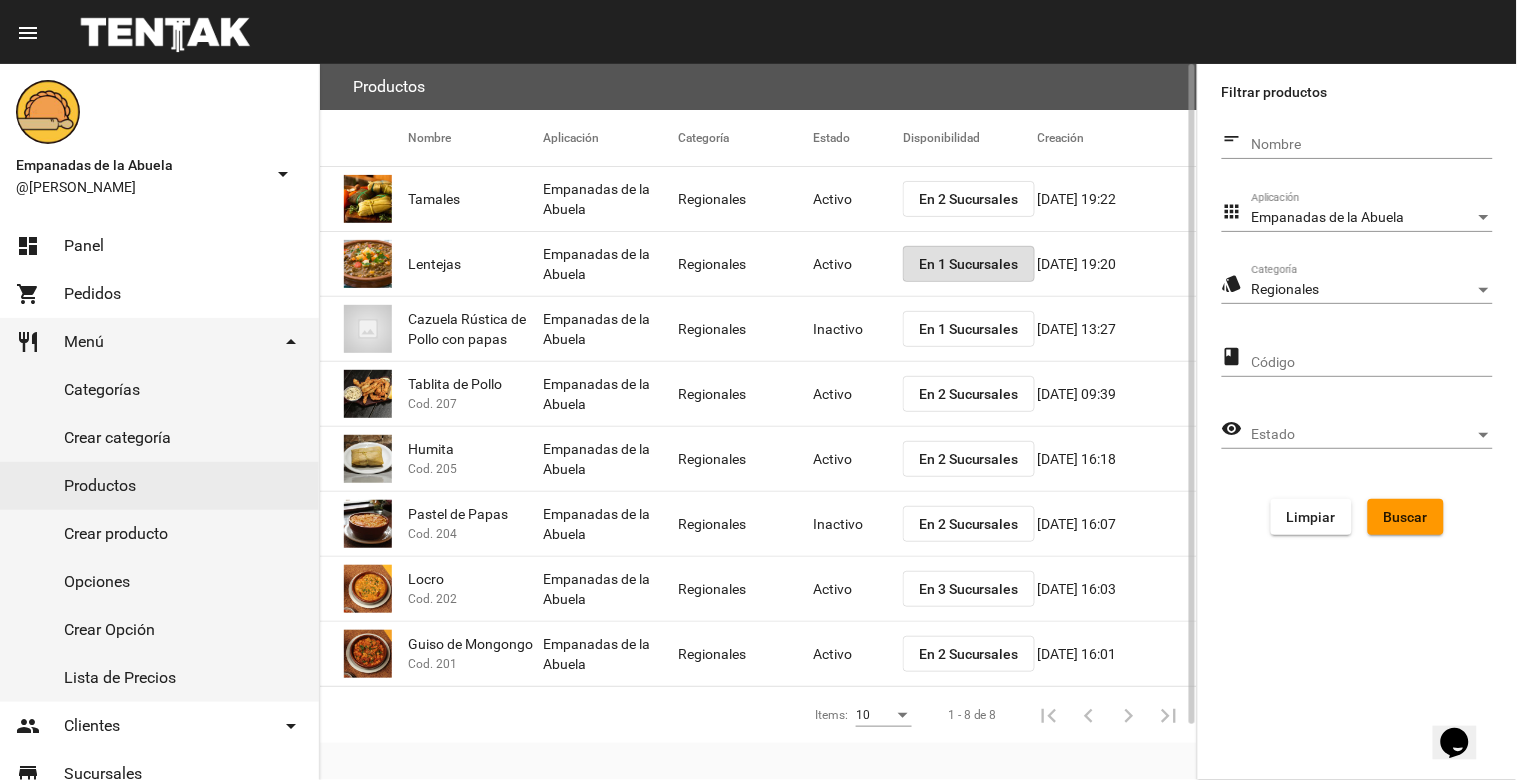 click on "Activo" 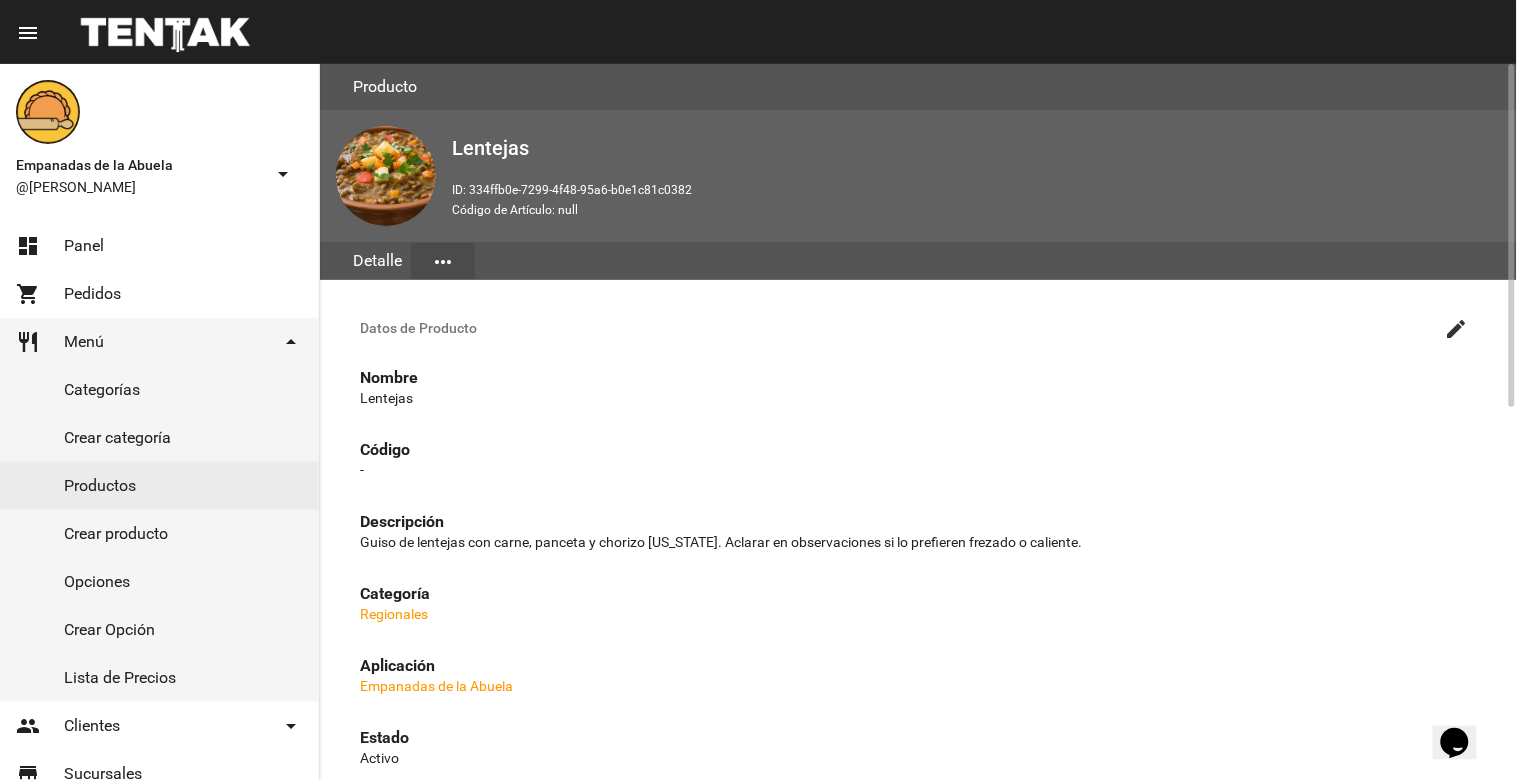 click on "create" 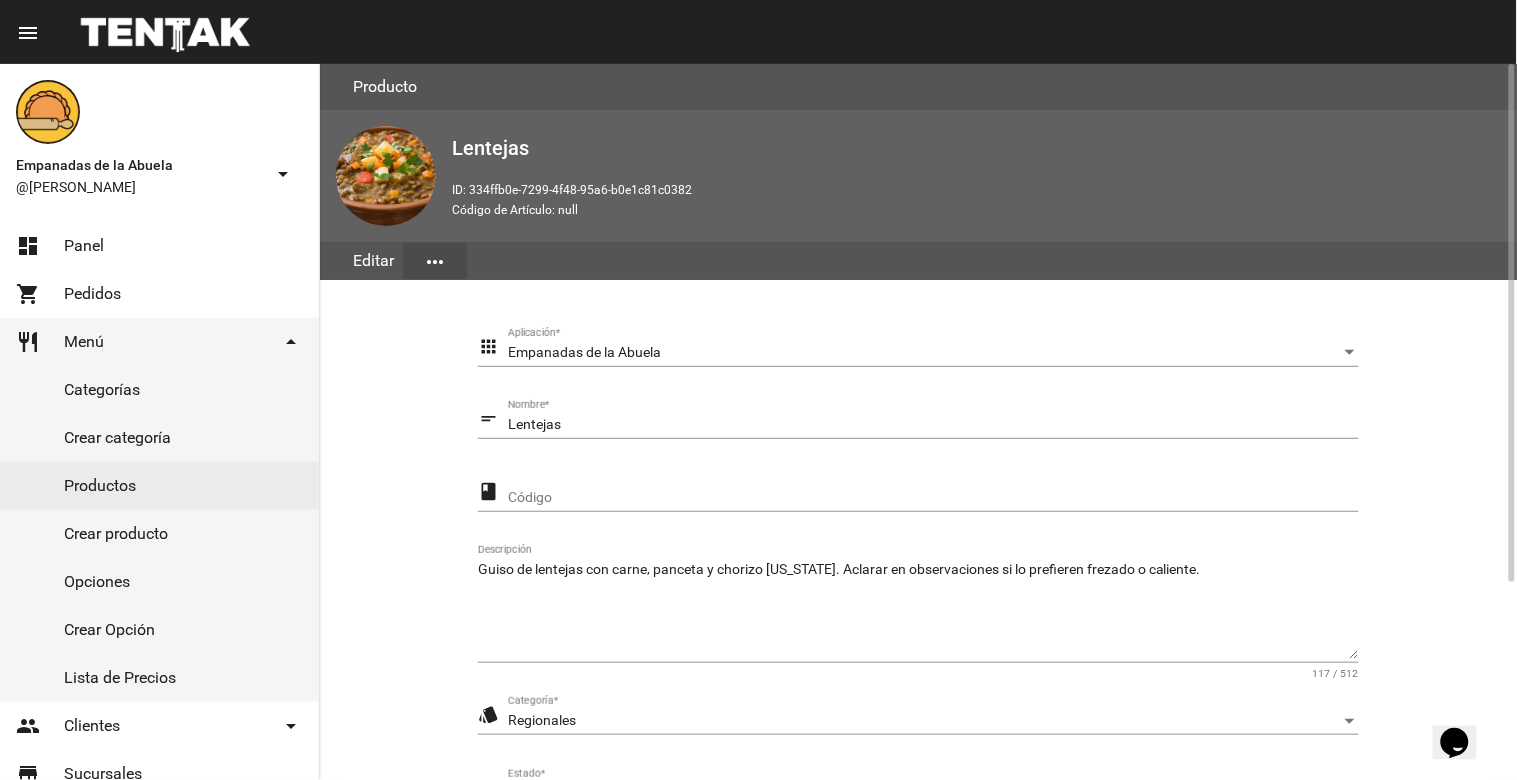 scroll, scrollTop: 273, scrollLeft: 0, axis: vertical 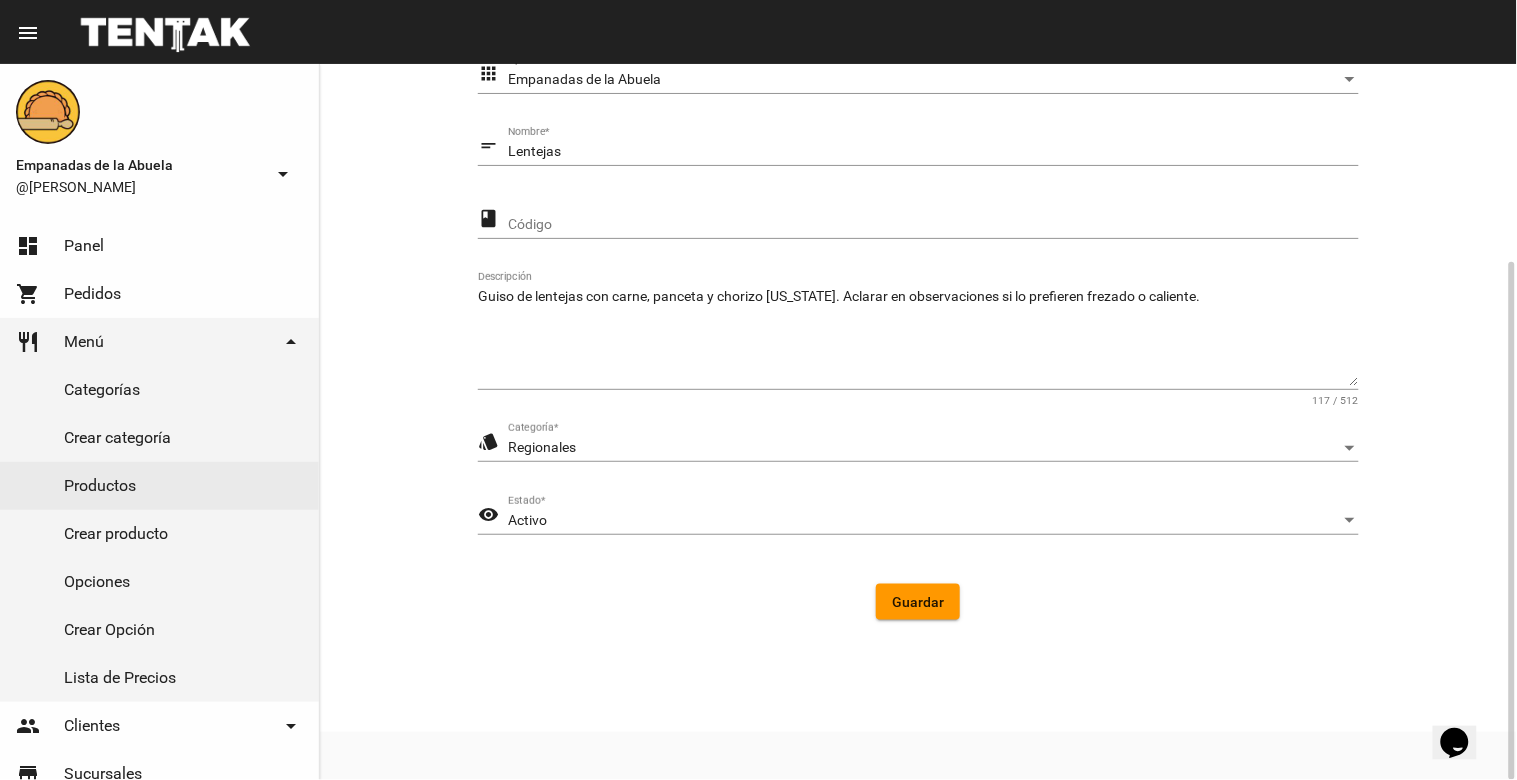 click on "visibility Activo Estado  *" 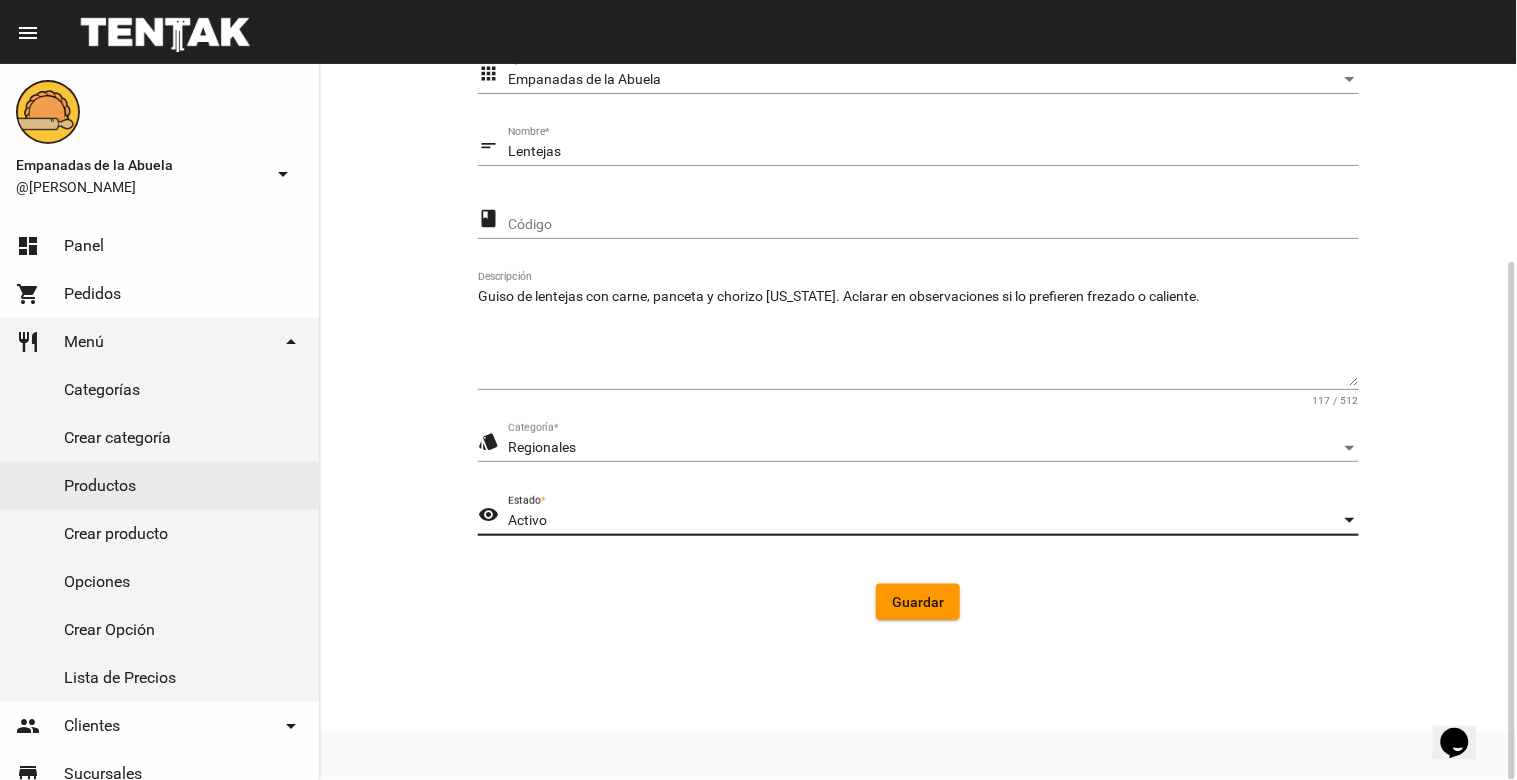 click on "Activo" at bounding box center (924, 521) 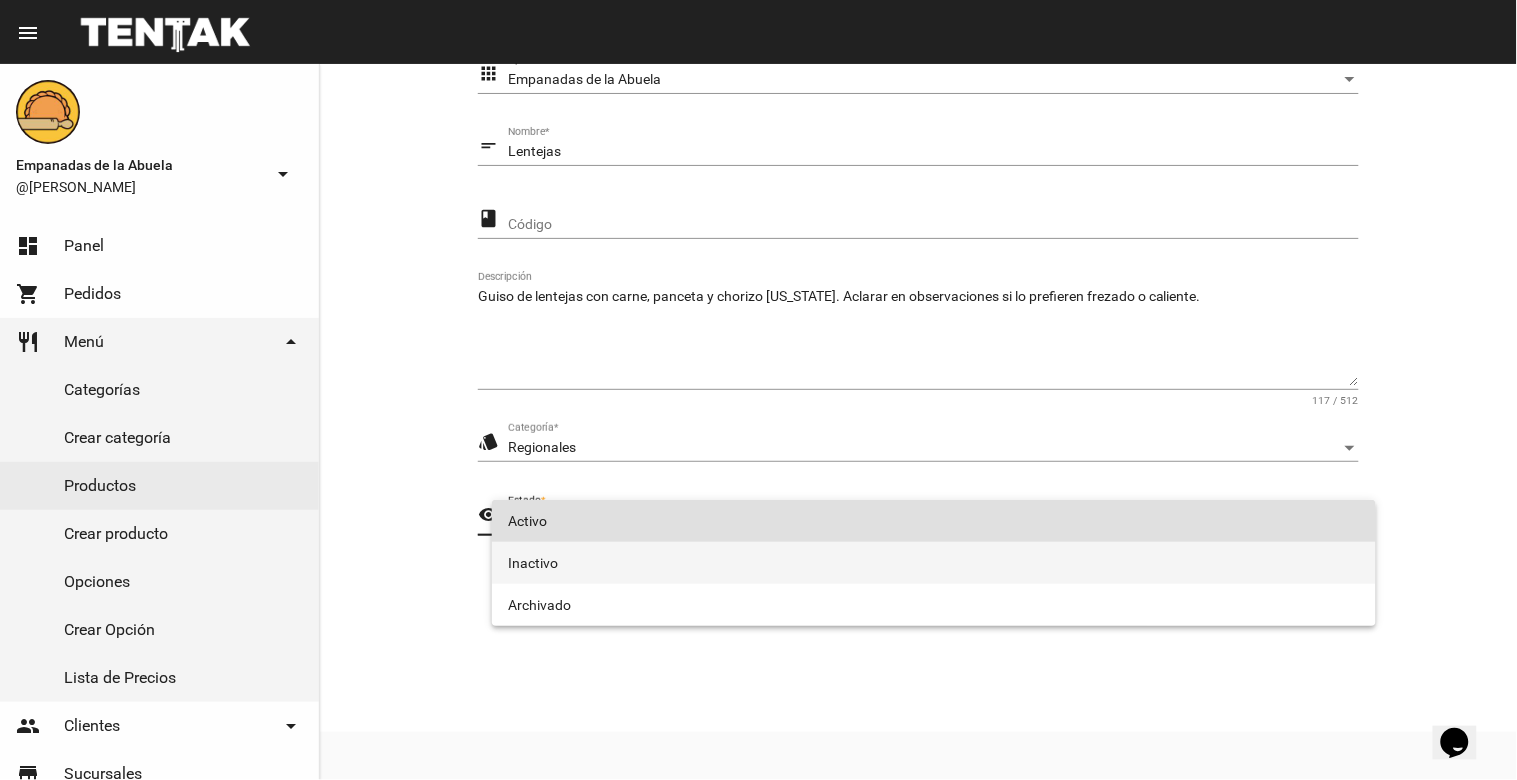 click on "Inactivo" at bounding box center [934, 563] 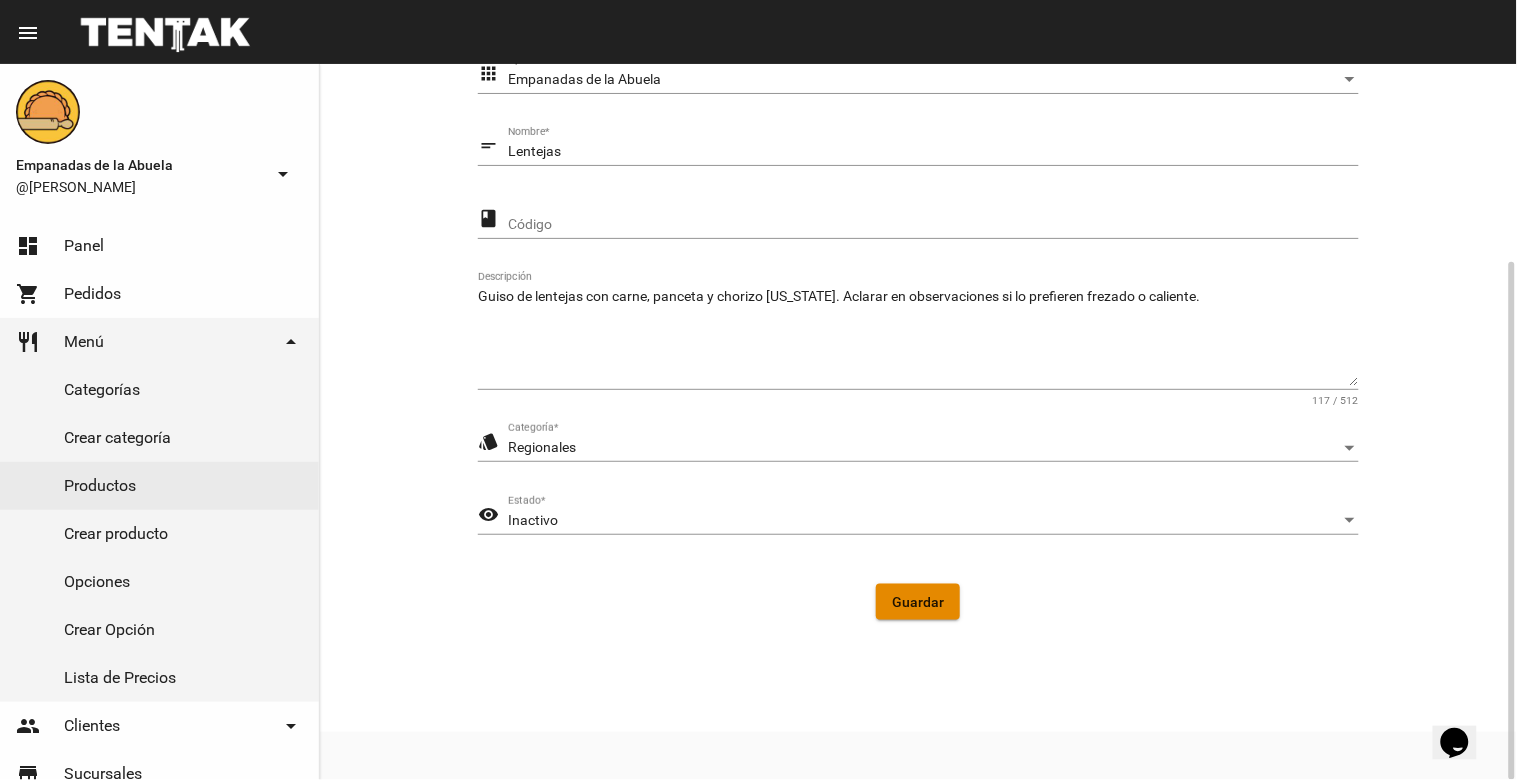 click on "Guardar" 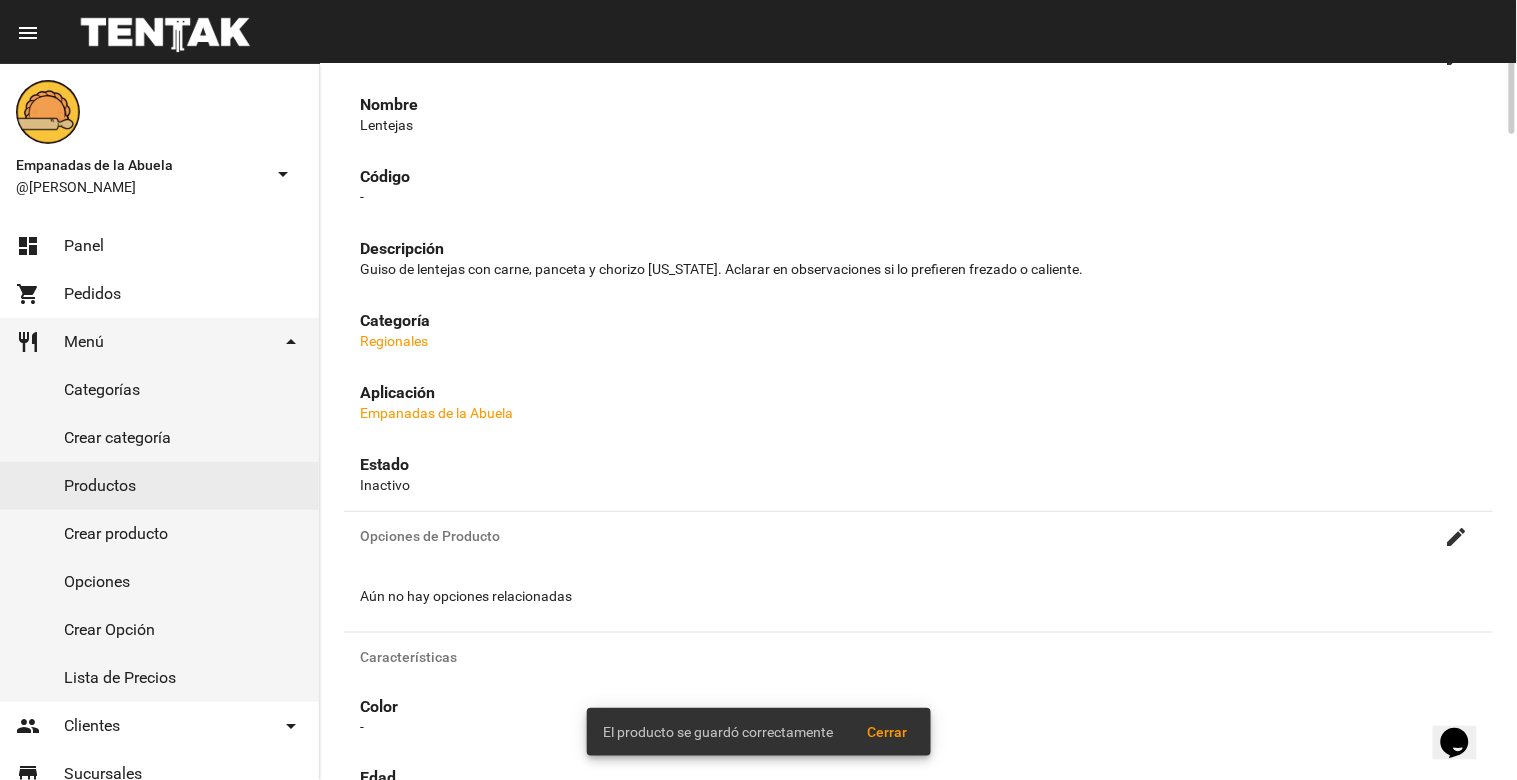 scroll, scrollTop: 0, scrollLeft: 0, axis: both 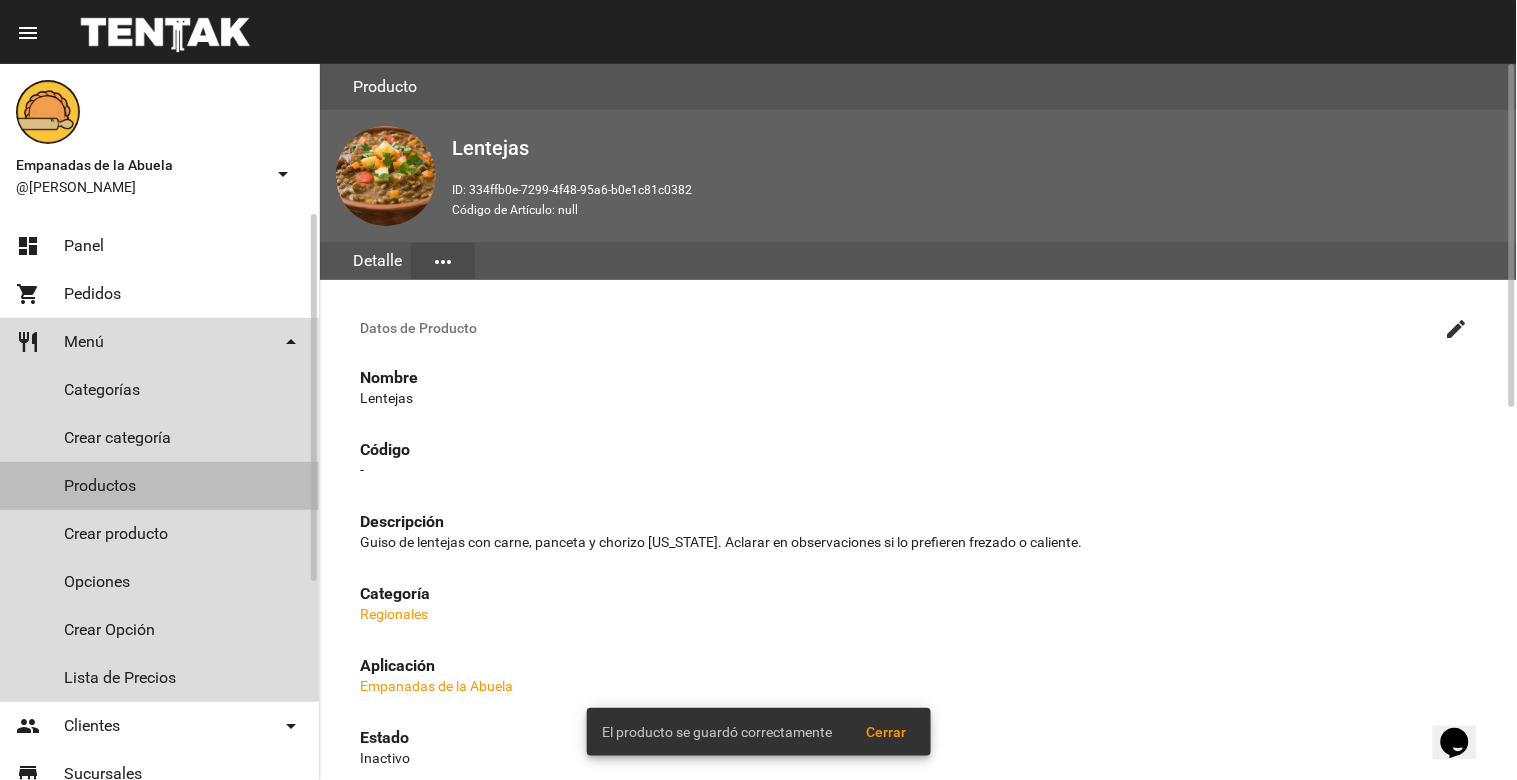 click on "Productos" 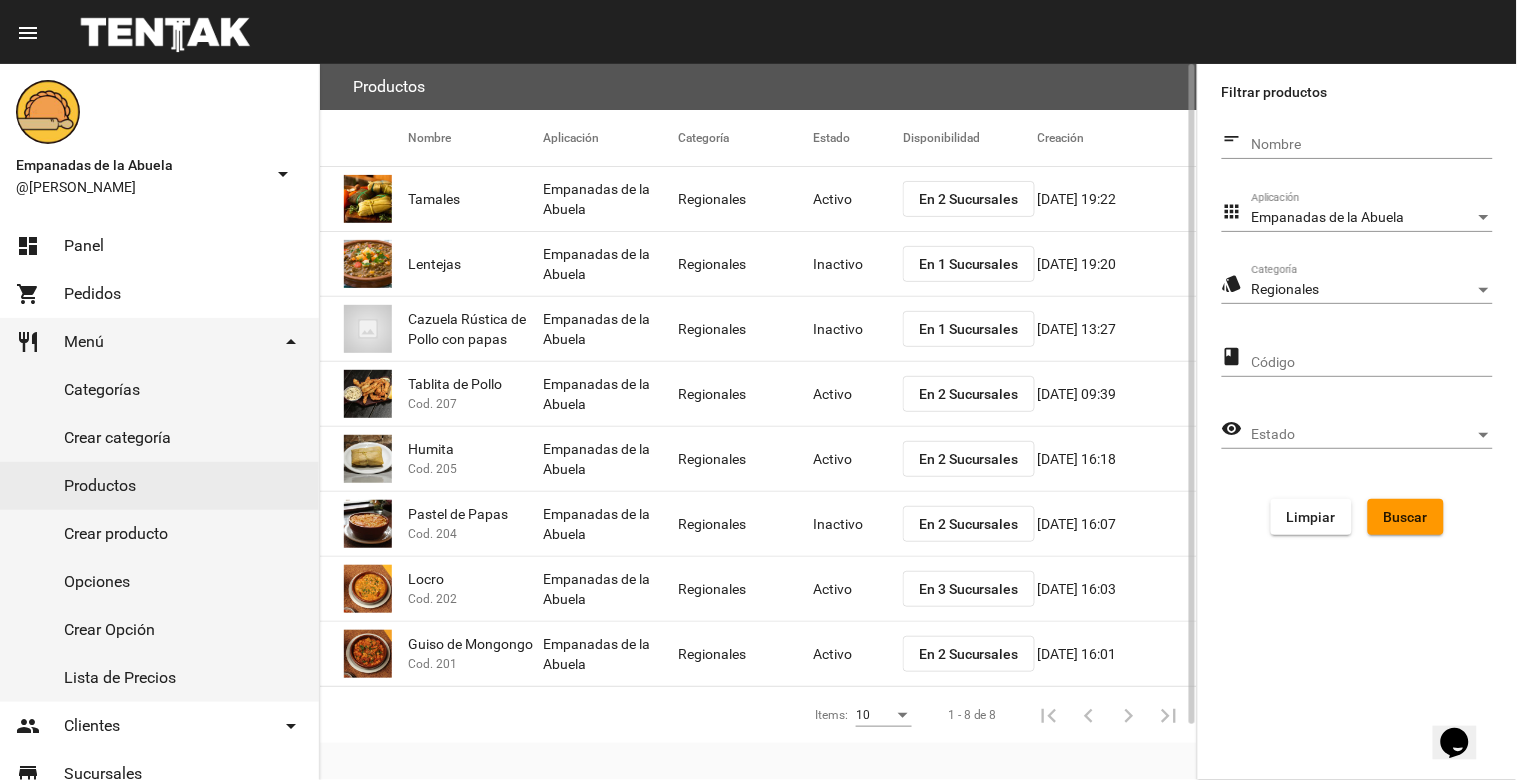click on "En 2 Sucursales" 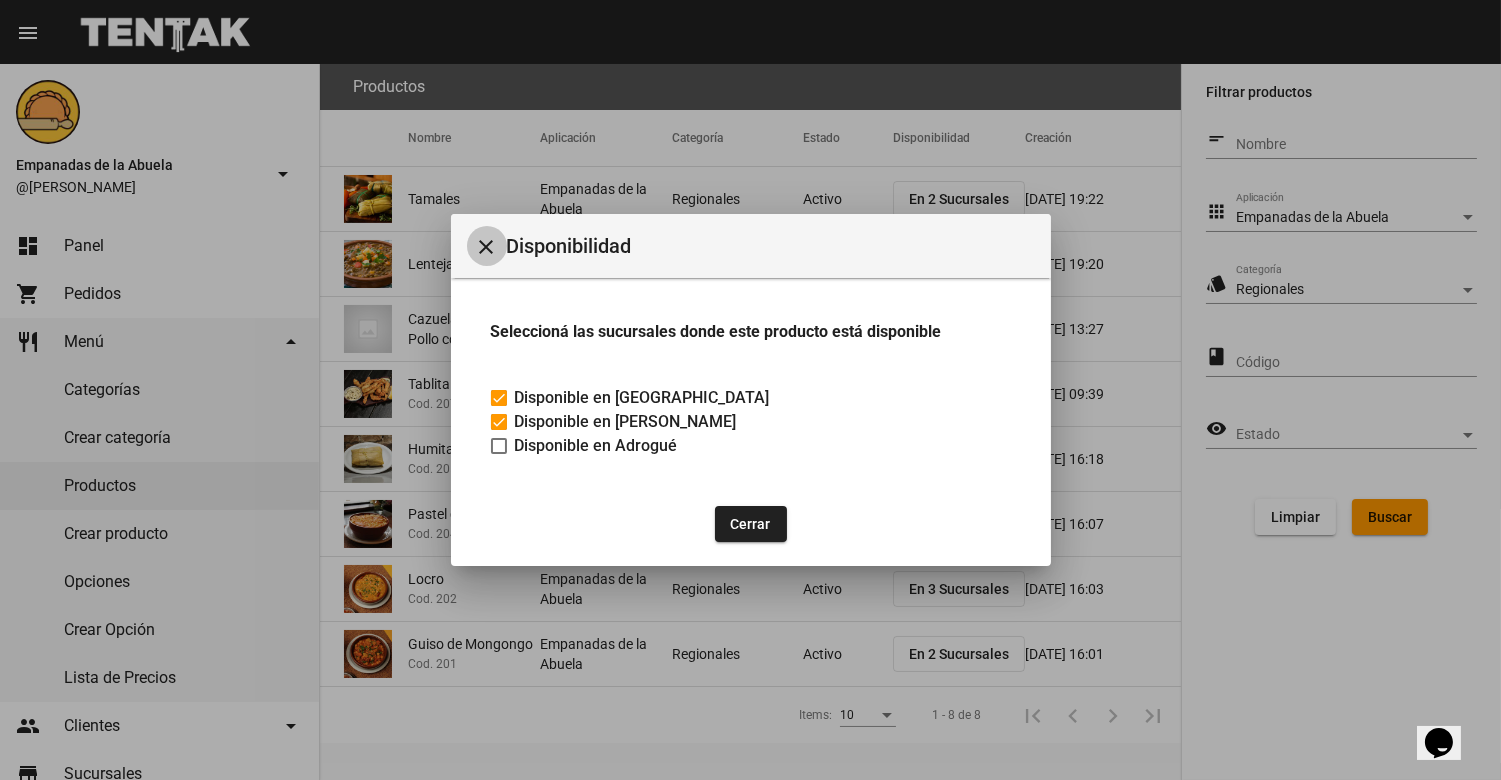 click on "close" at bounding box center [487, 247] 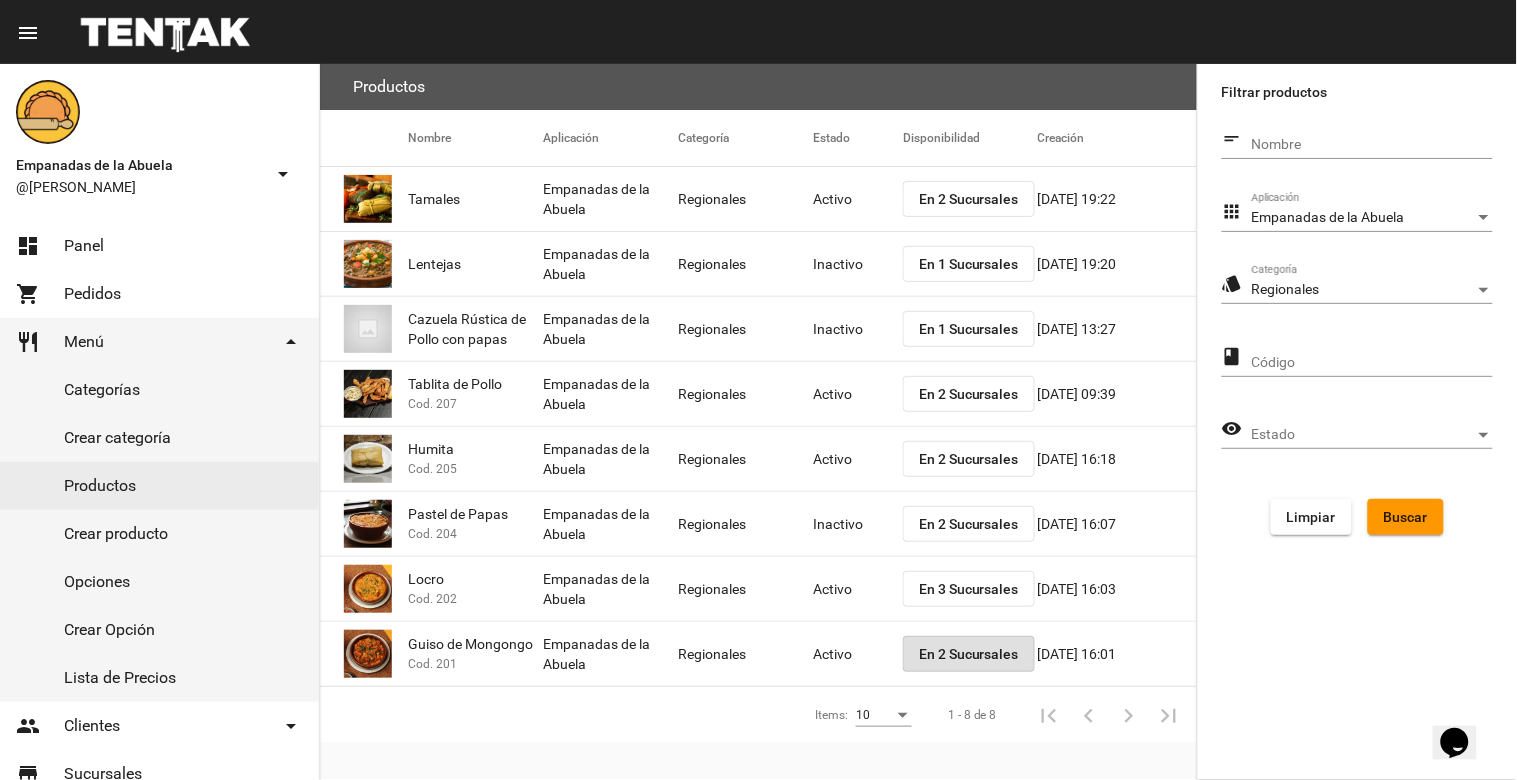 click on "Empanadas de la Abuela Aplicación" 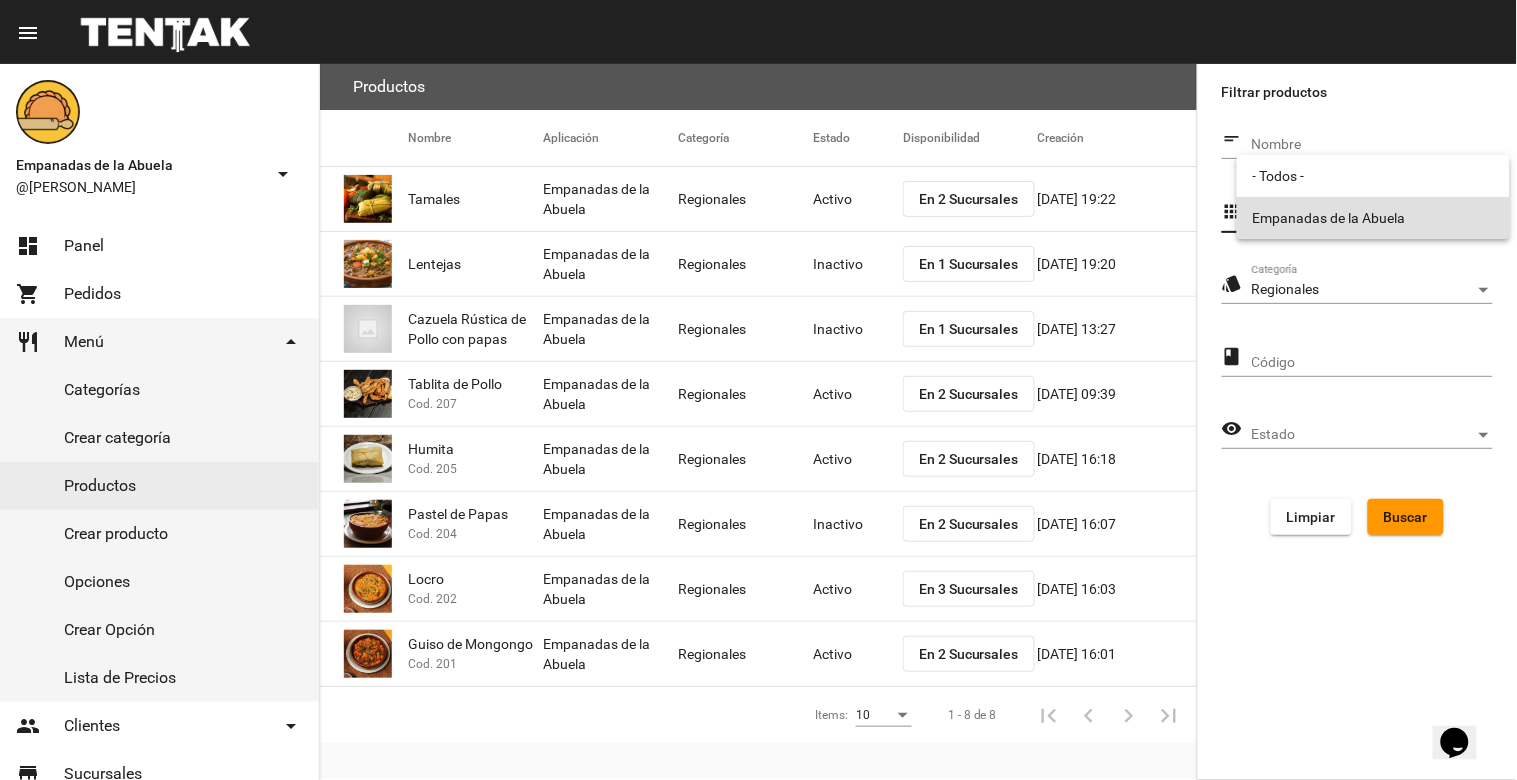 click on "Empanadas de la Abuela" at bounding box center [1373, 218] 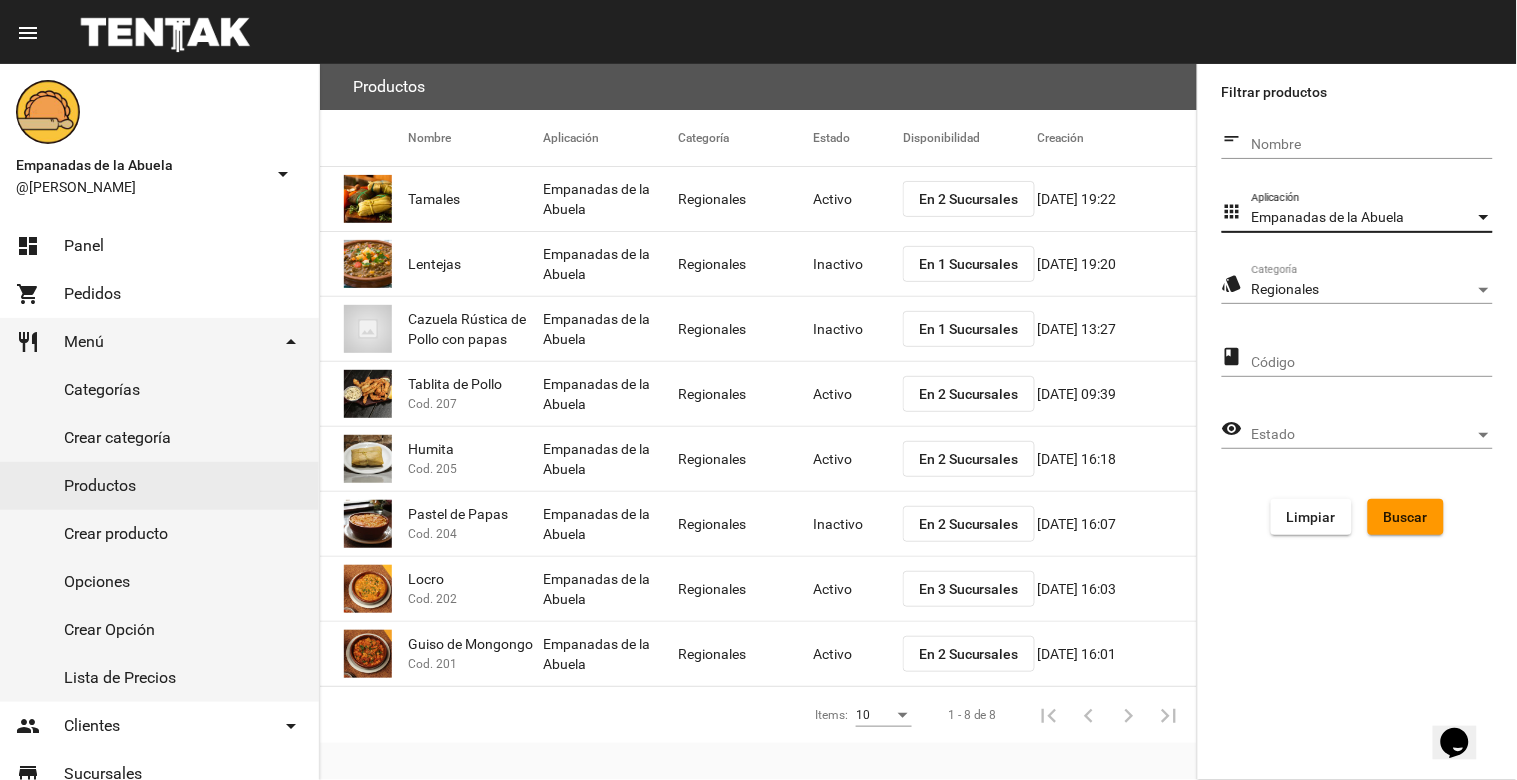 click on "Regionales" at bounding box center [1363, 290] 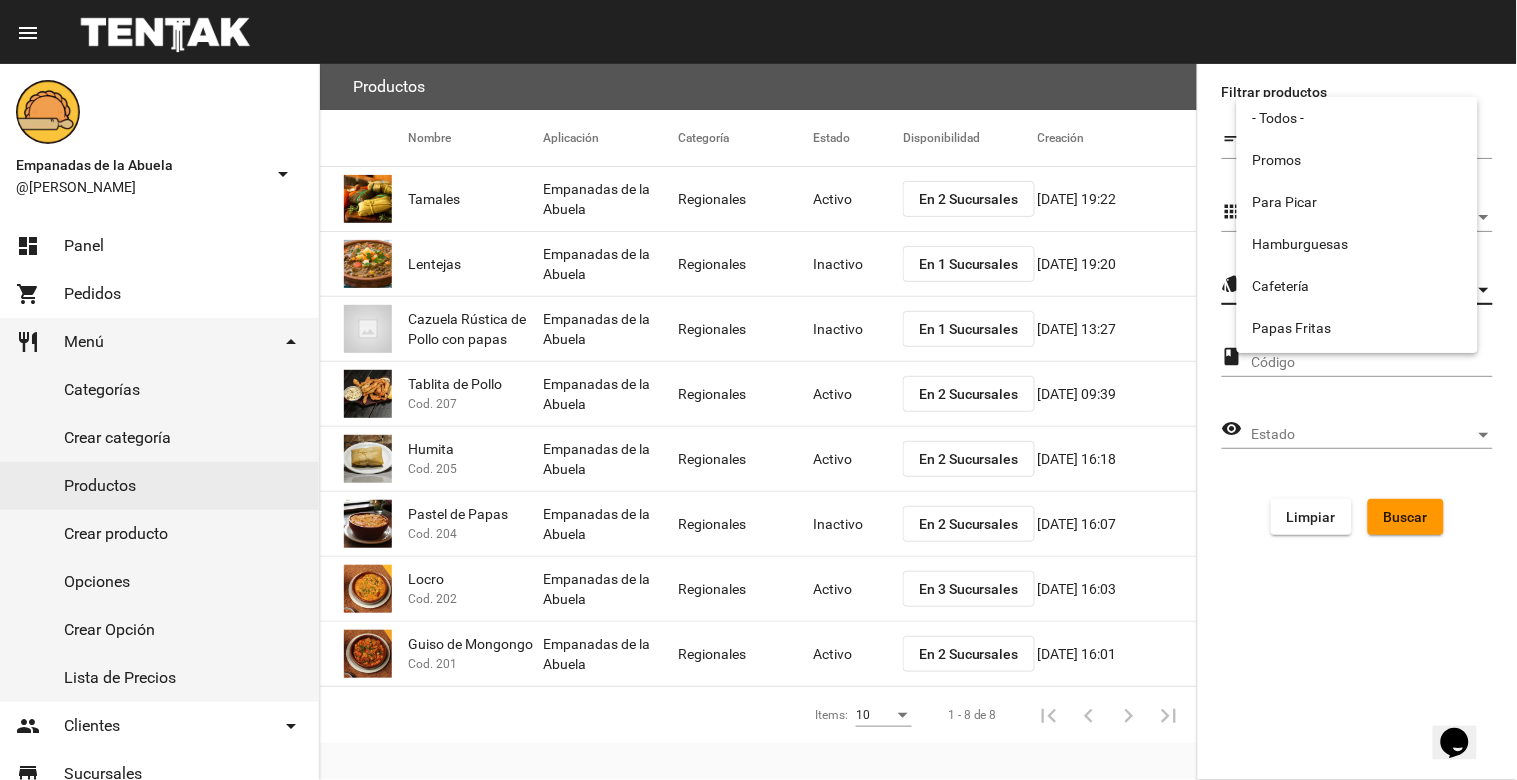 scroll, scrollTop: 332, scrollLeft: 0, axis: vertical 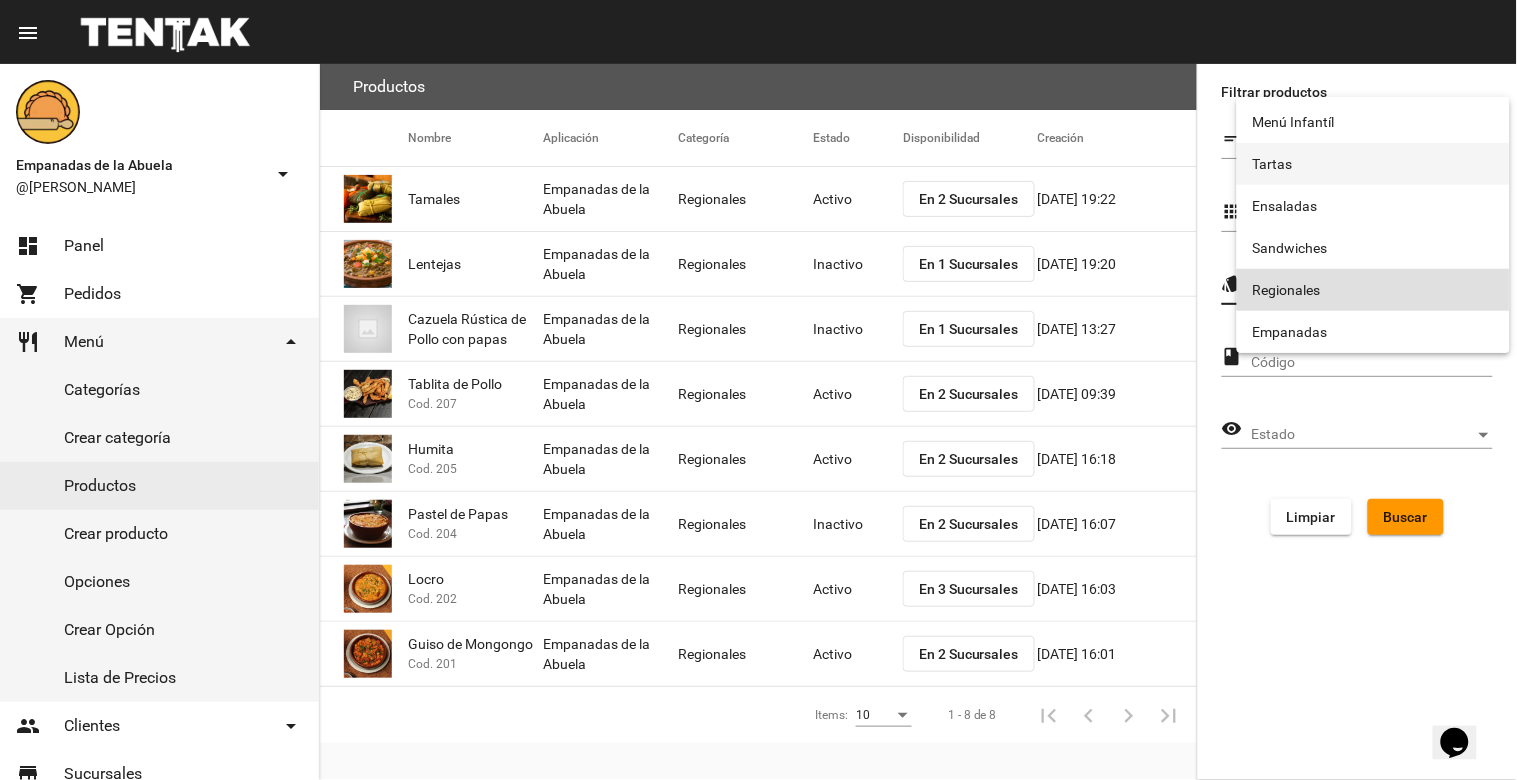 click on "Tartas" at bounding box center (1373, 164) 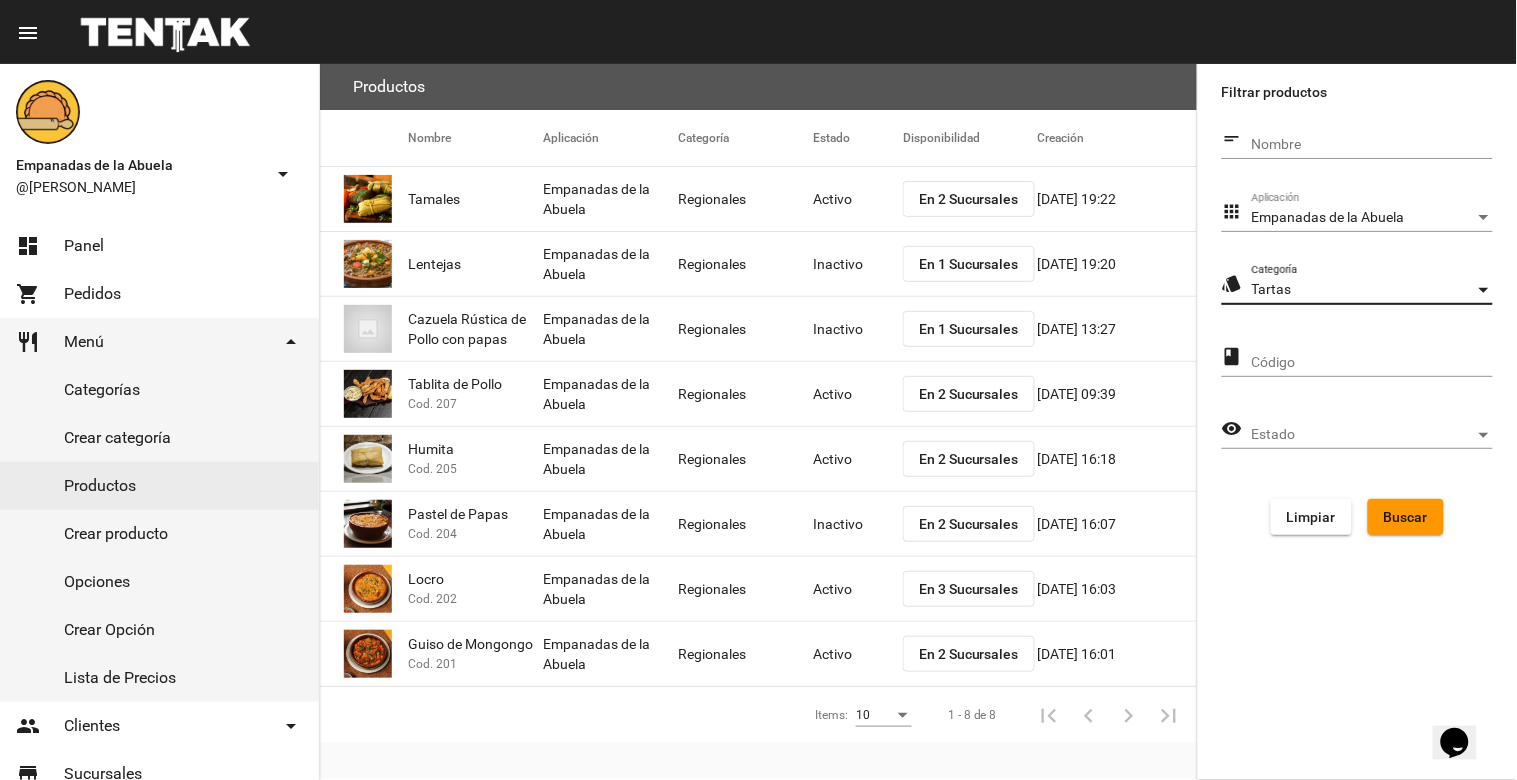 click on "Buscar" 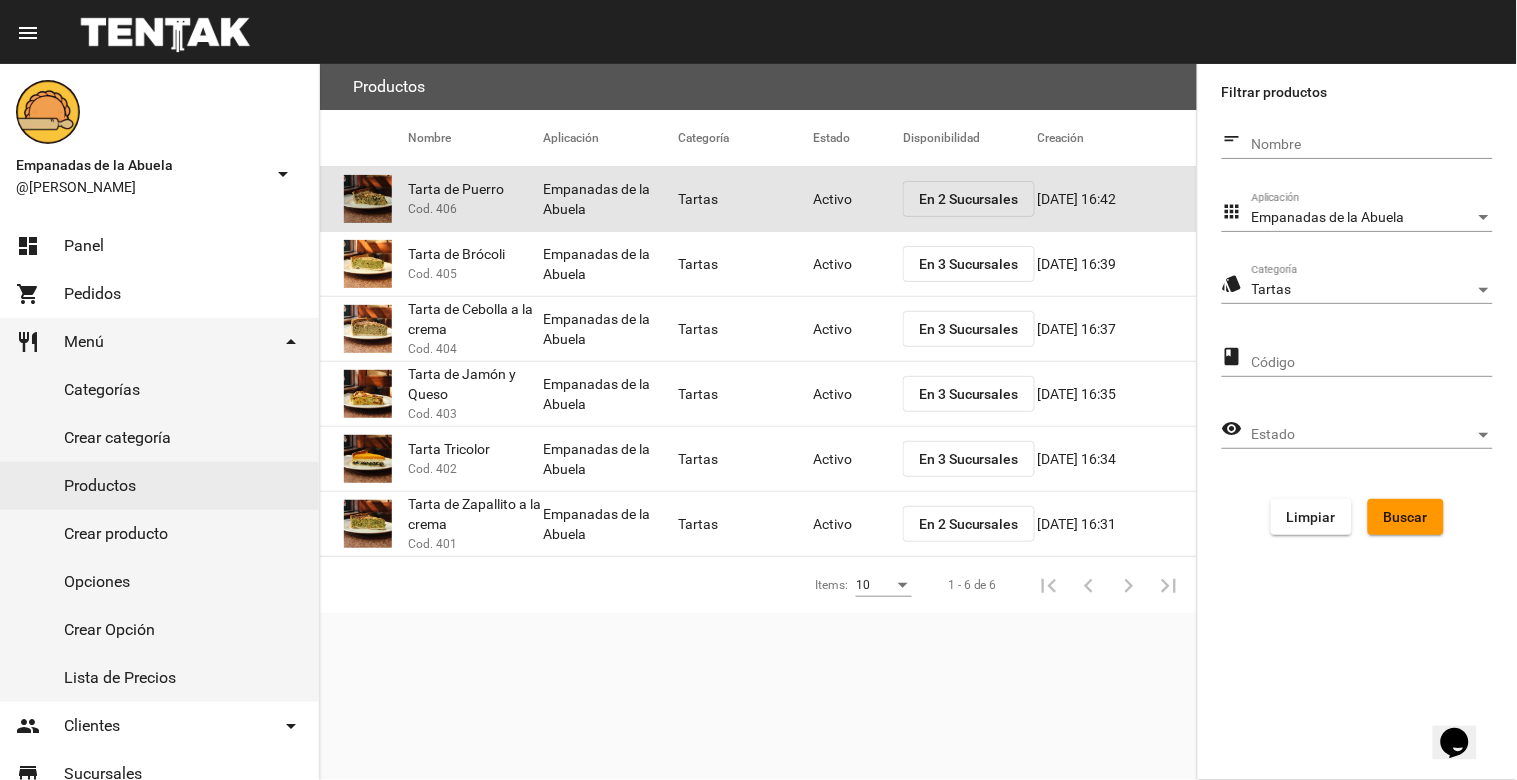 click on "Activo" 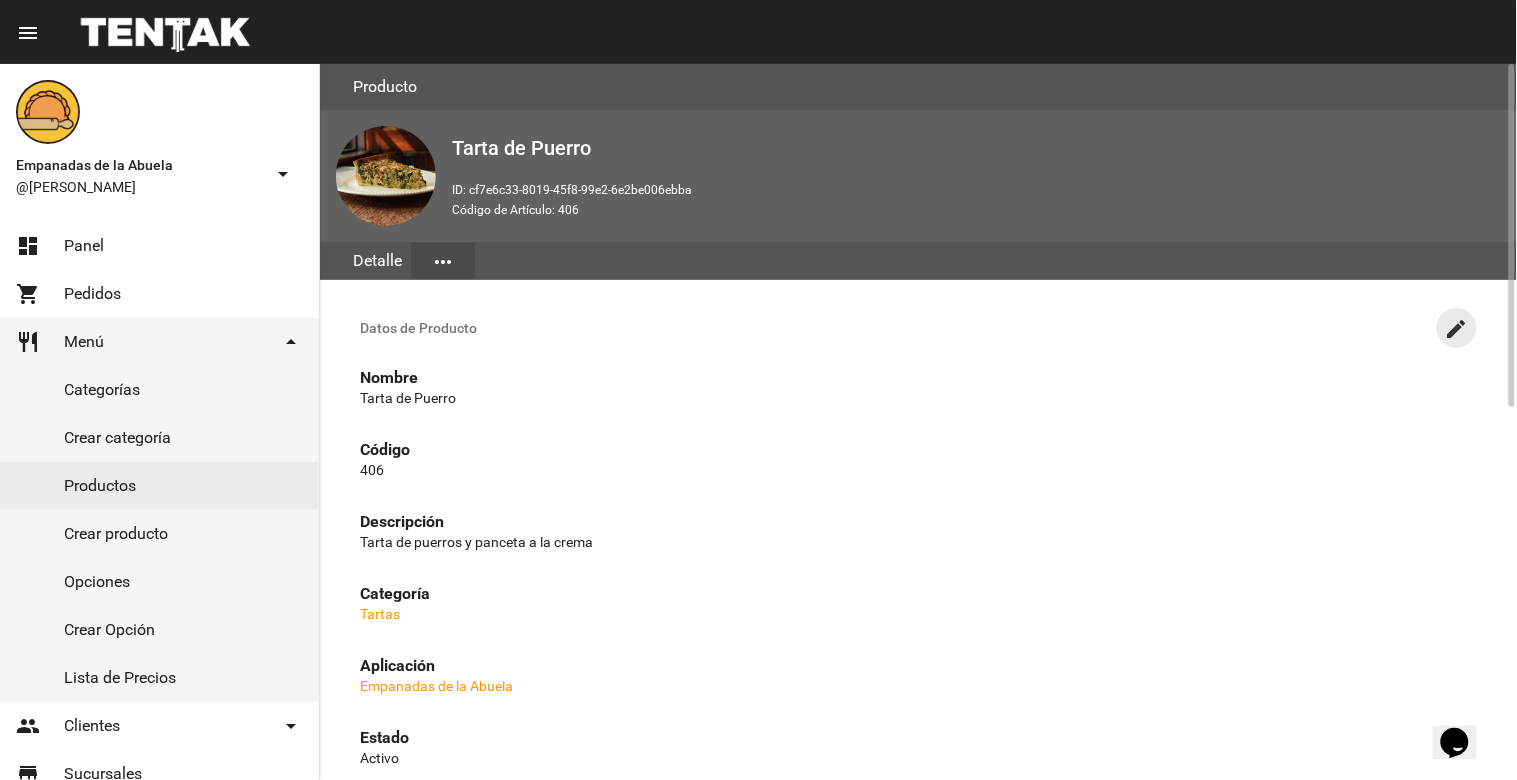click on "create" 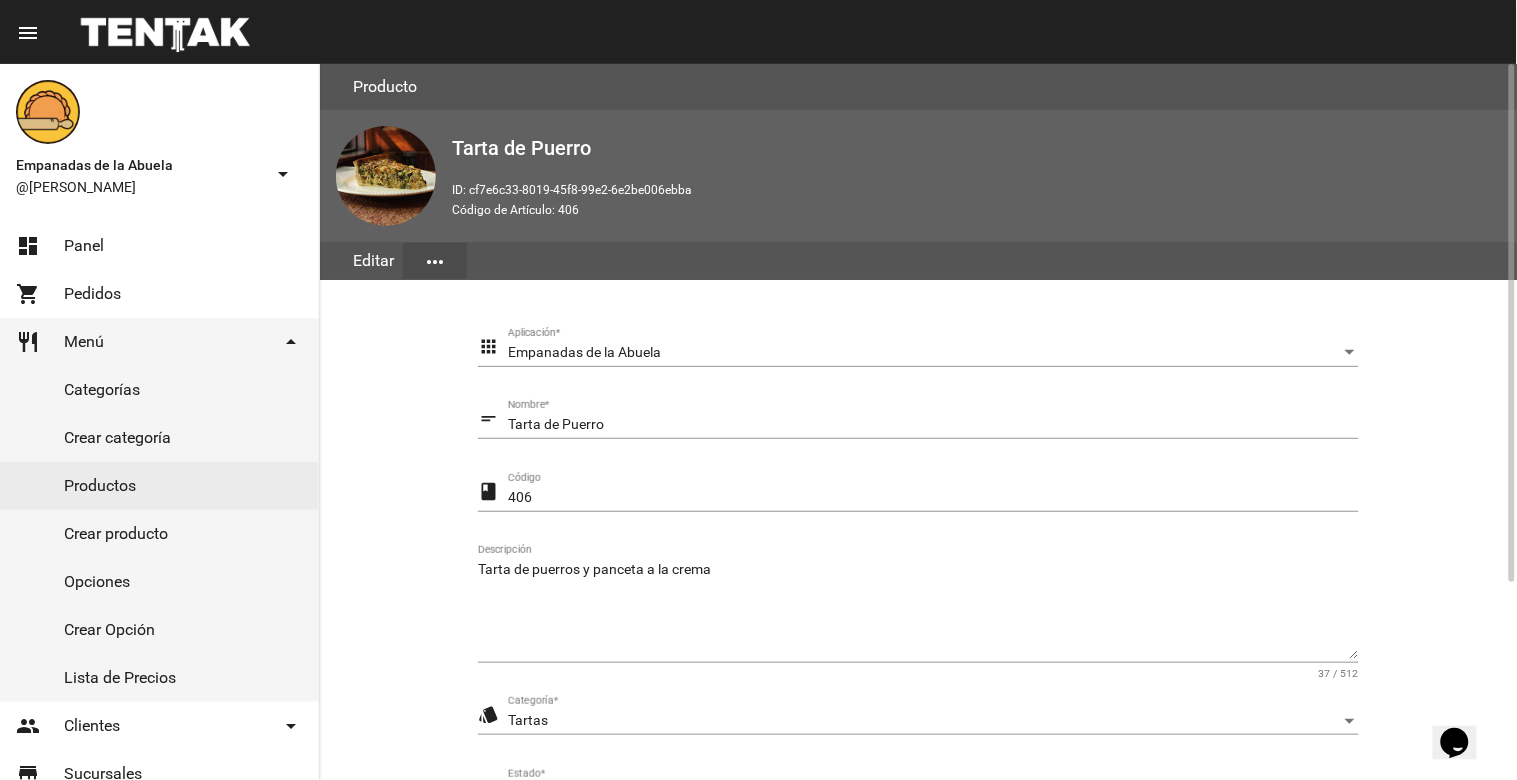 scroll, scrollTop: 273, scrollLeft: 0, axis: vertical 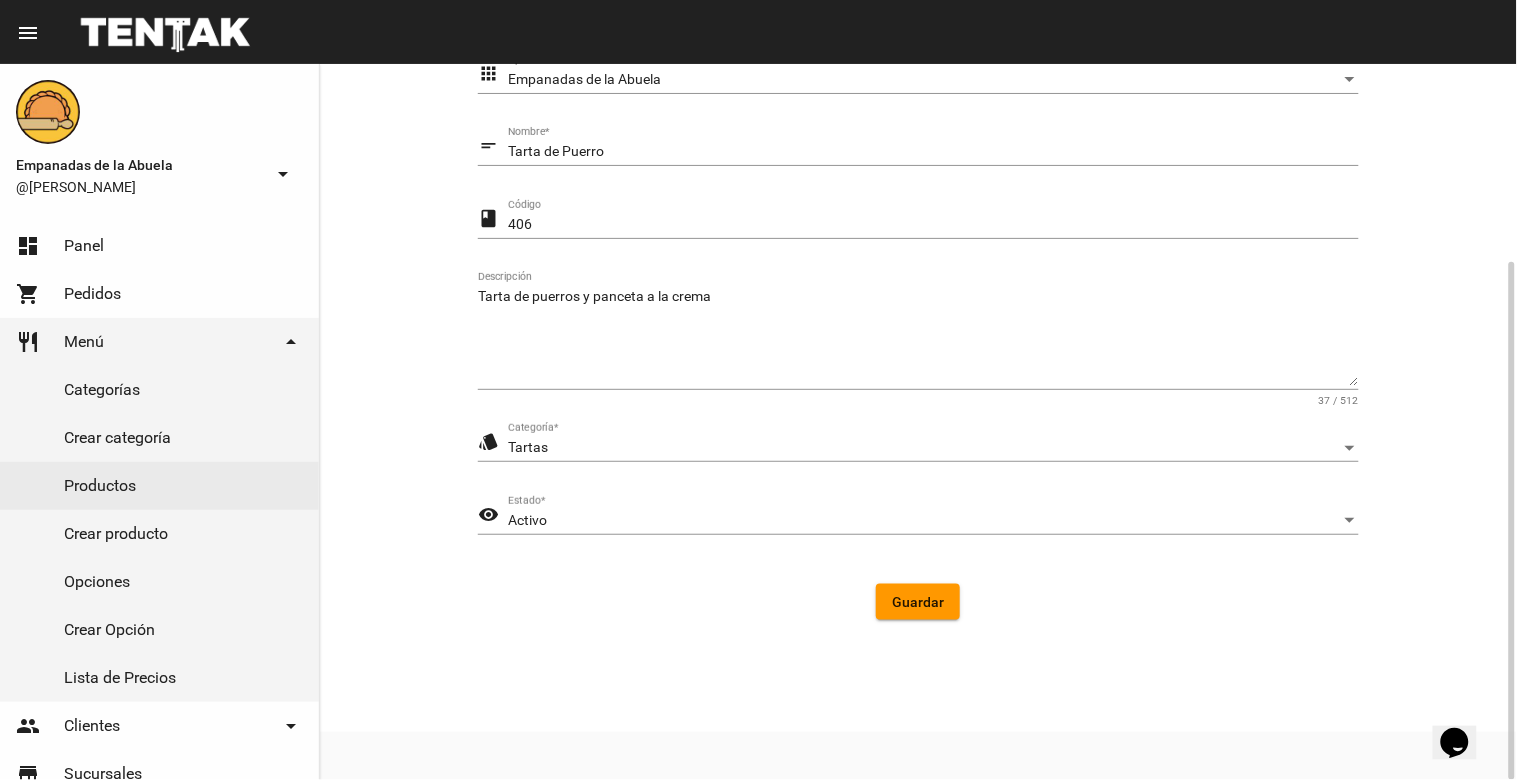 click on "Activo" at bounding box center (924, 521) 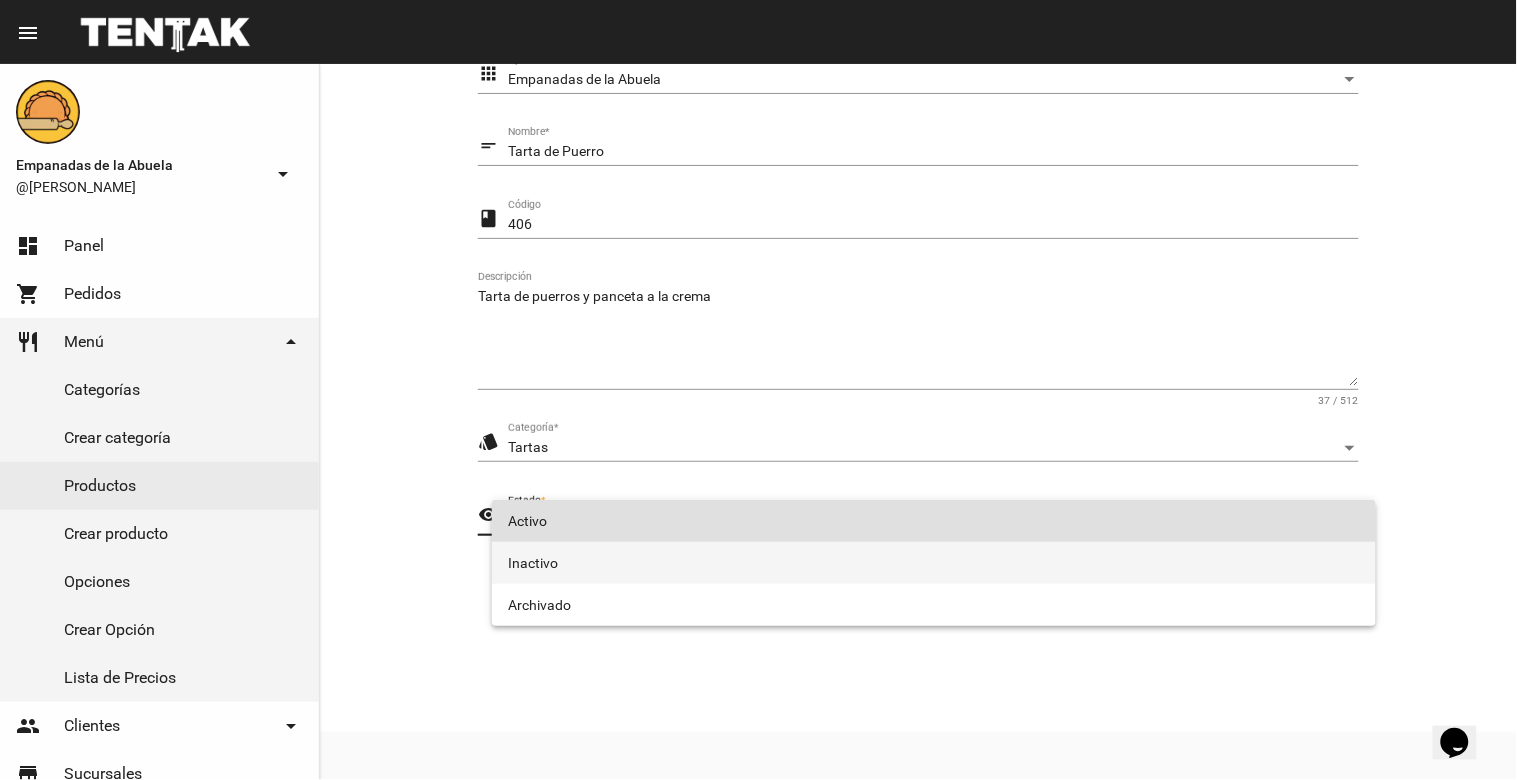 click on "Inactivo" at bounding box center (934, 563) 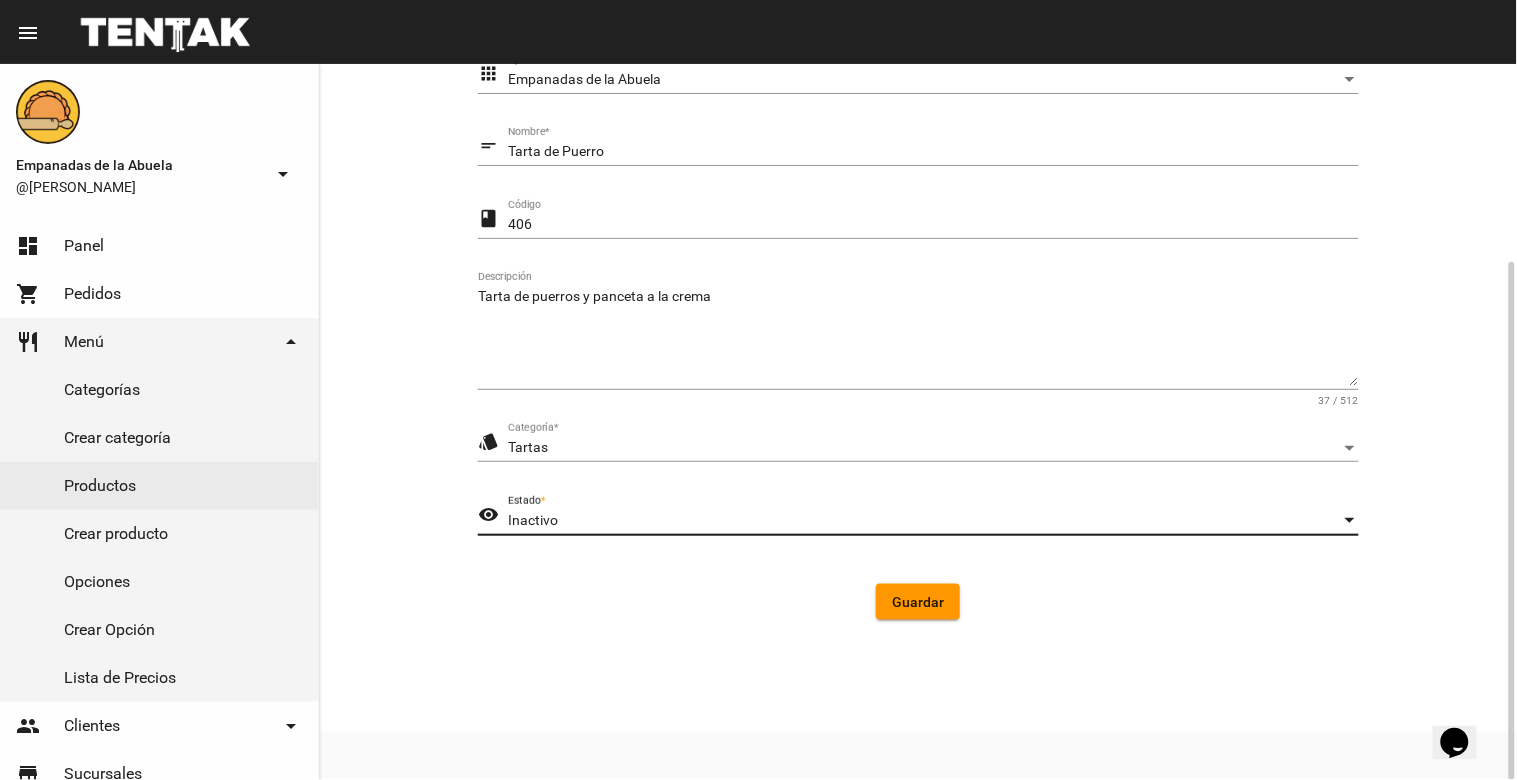 click on "Guardar" 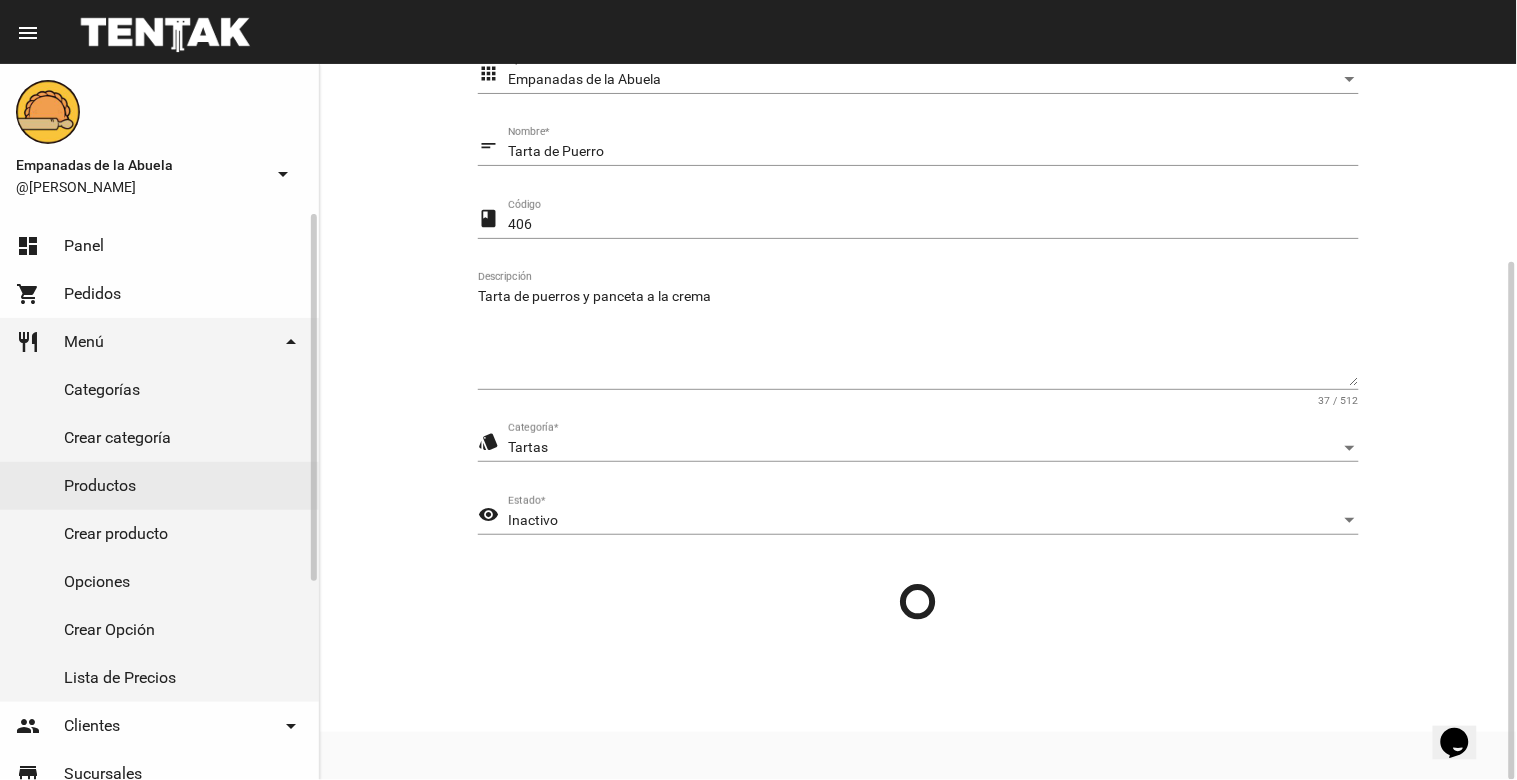scroll, scrollTop: 0, scrollLeft: 0, axis: both 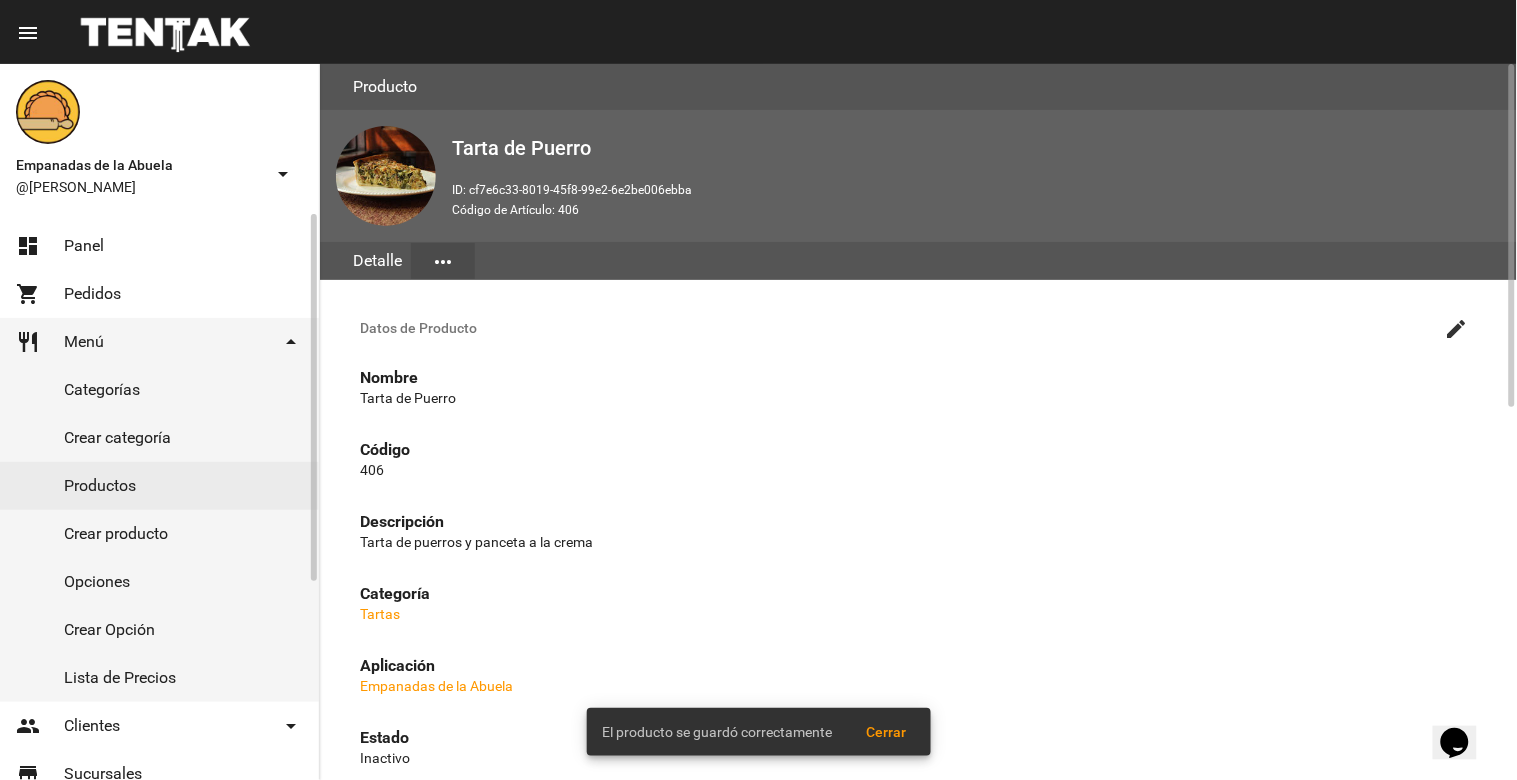 click on "Productos" 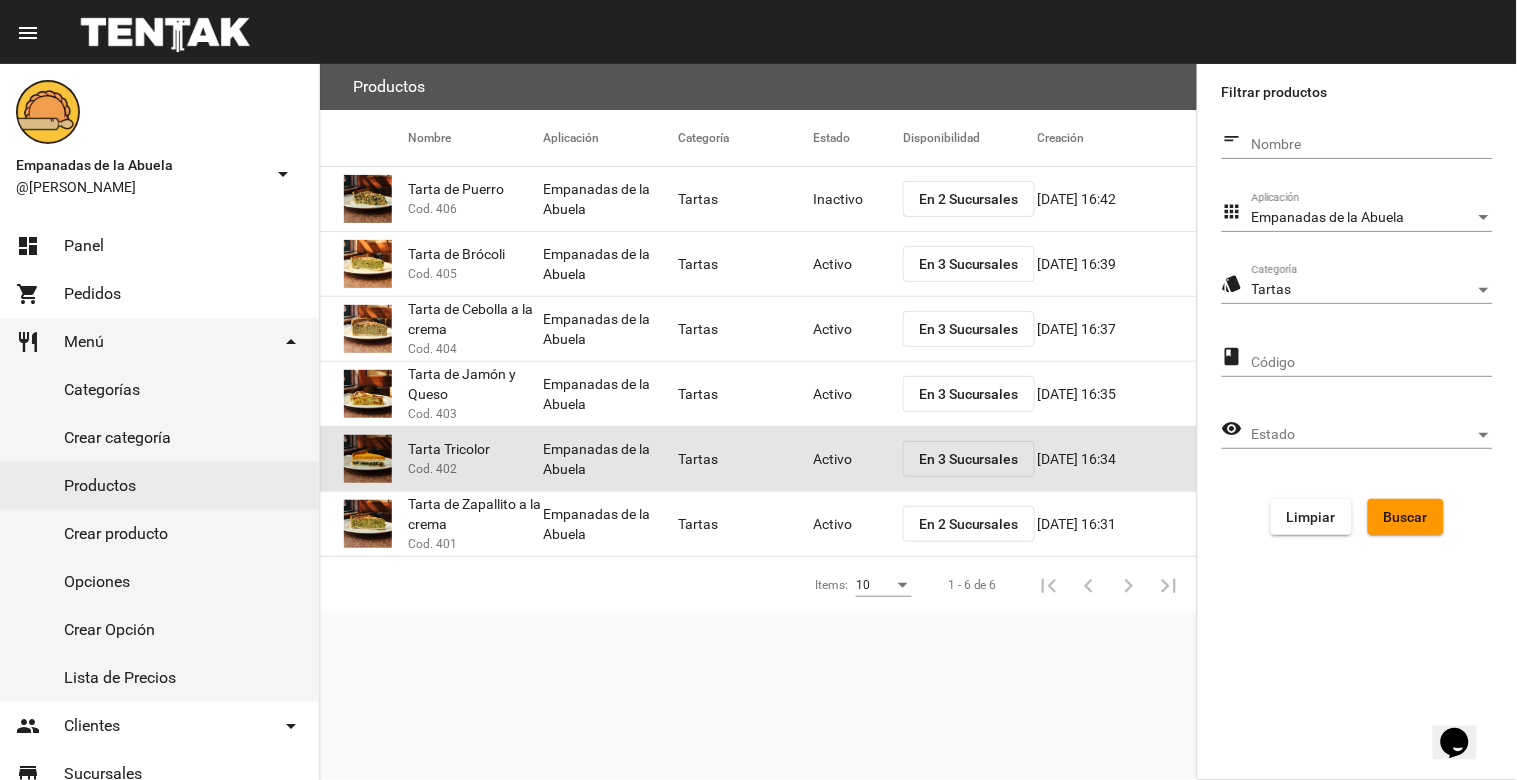 click on "Activo" 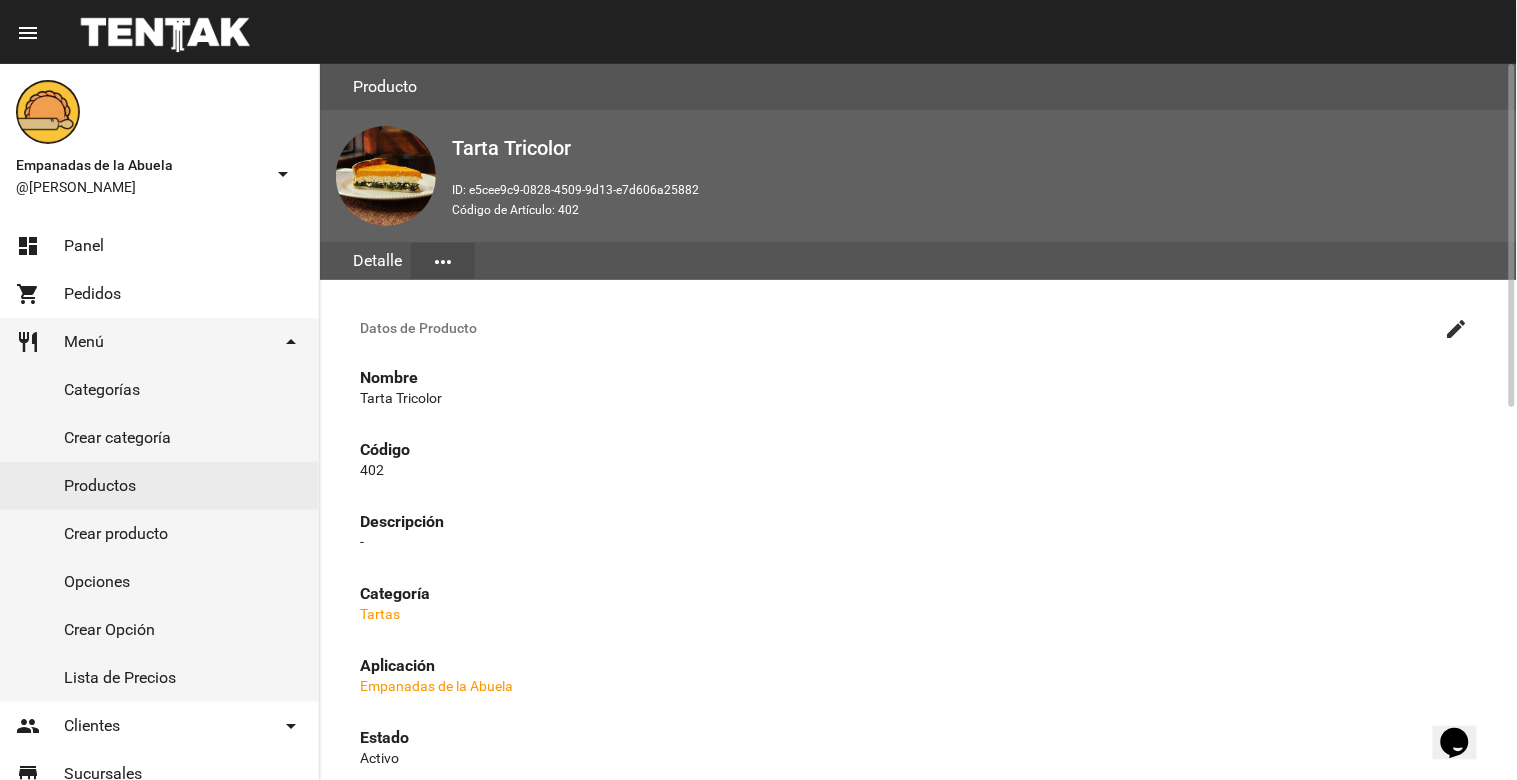 click on "create" 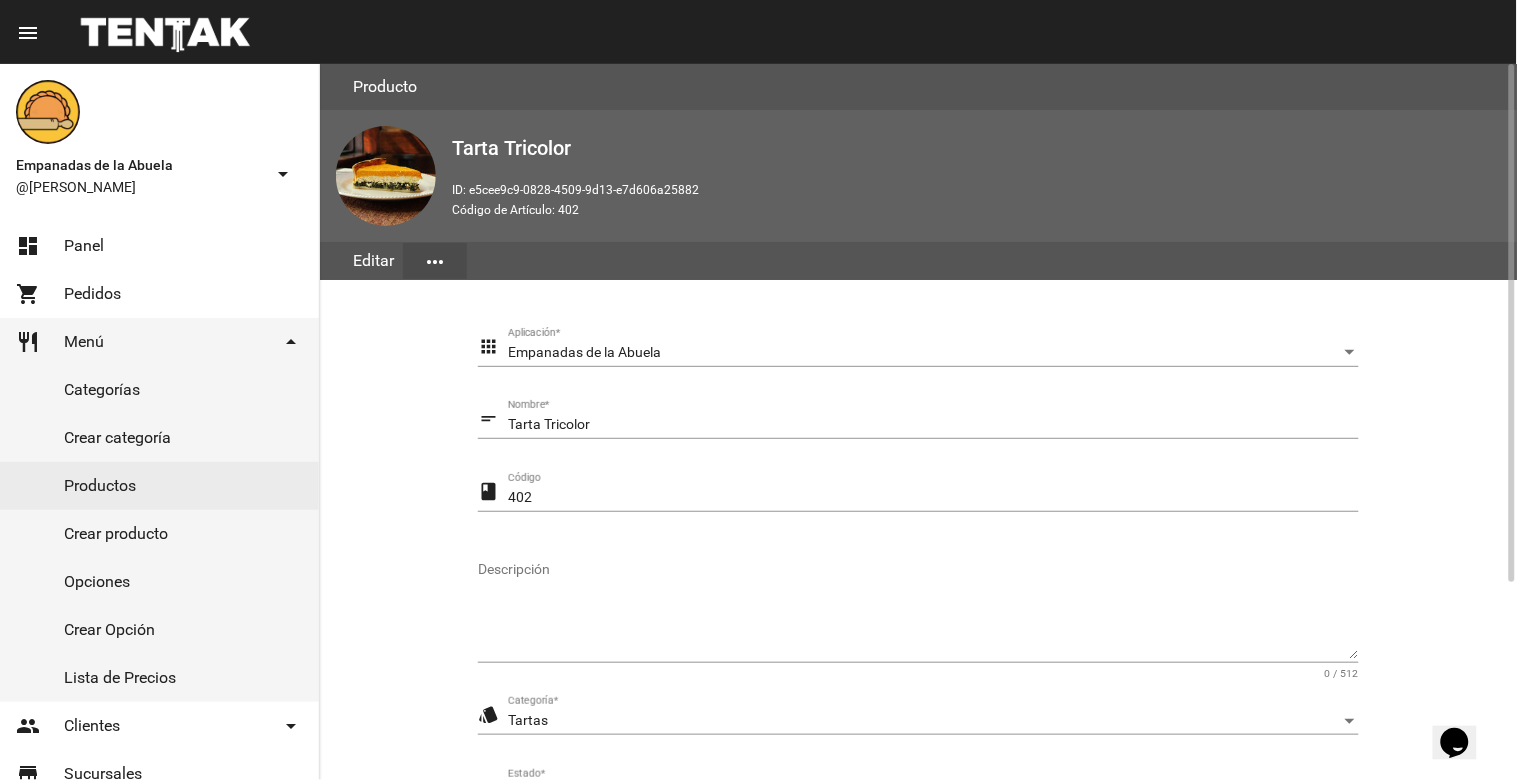 scroll, scrollTop: 273, scrollLeft: 0, axis: vertical 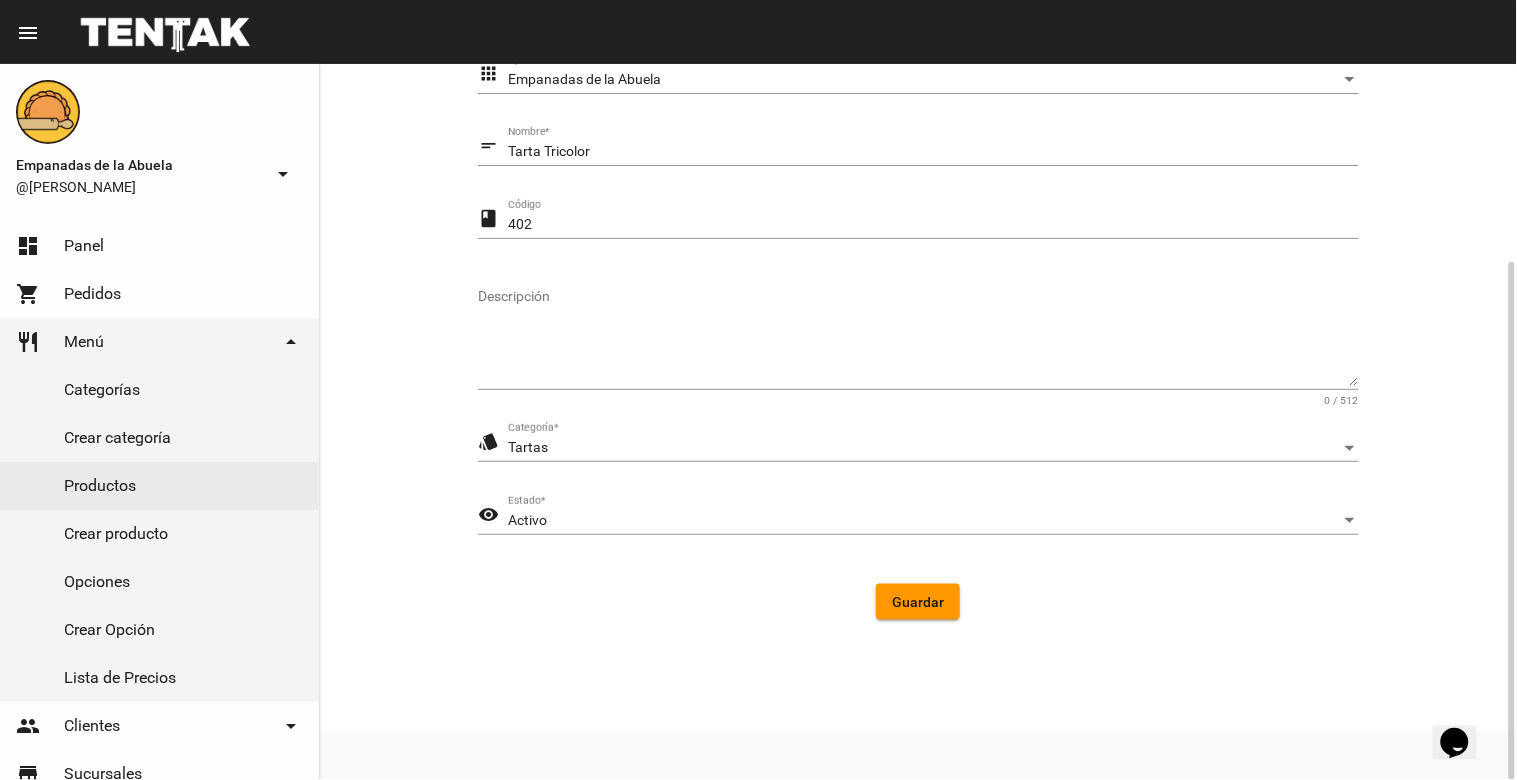 click on "Activo" at bounding box center (924, 521) 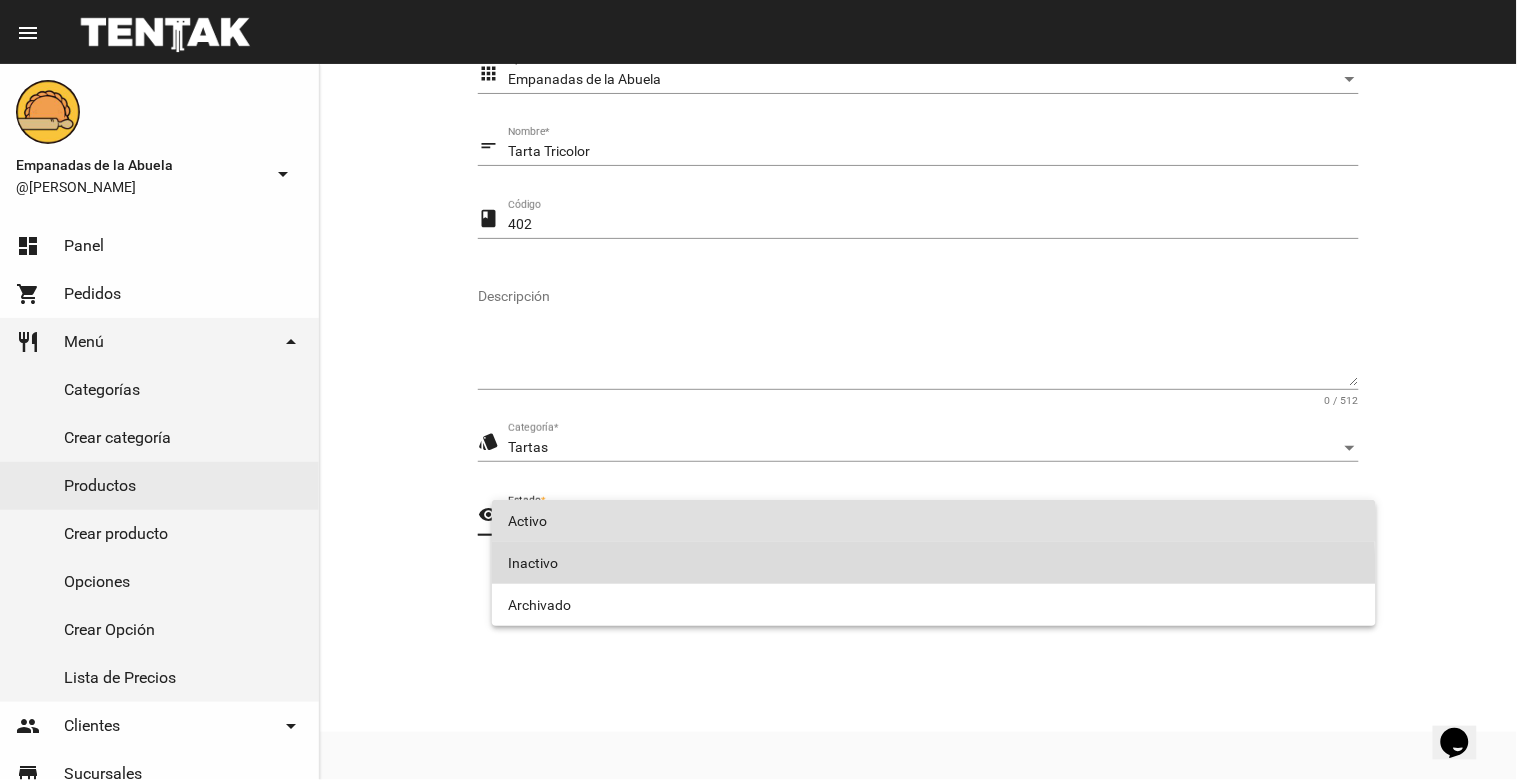 click on "Inactivo" at bounding box center (934, 563) 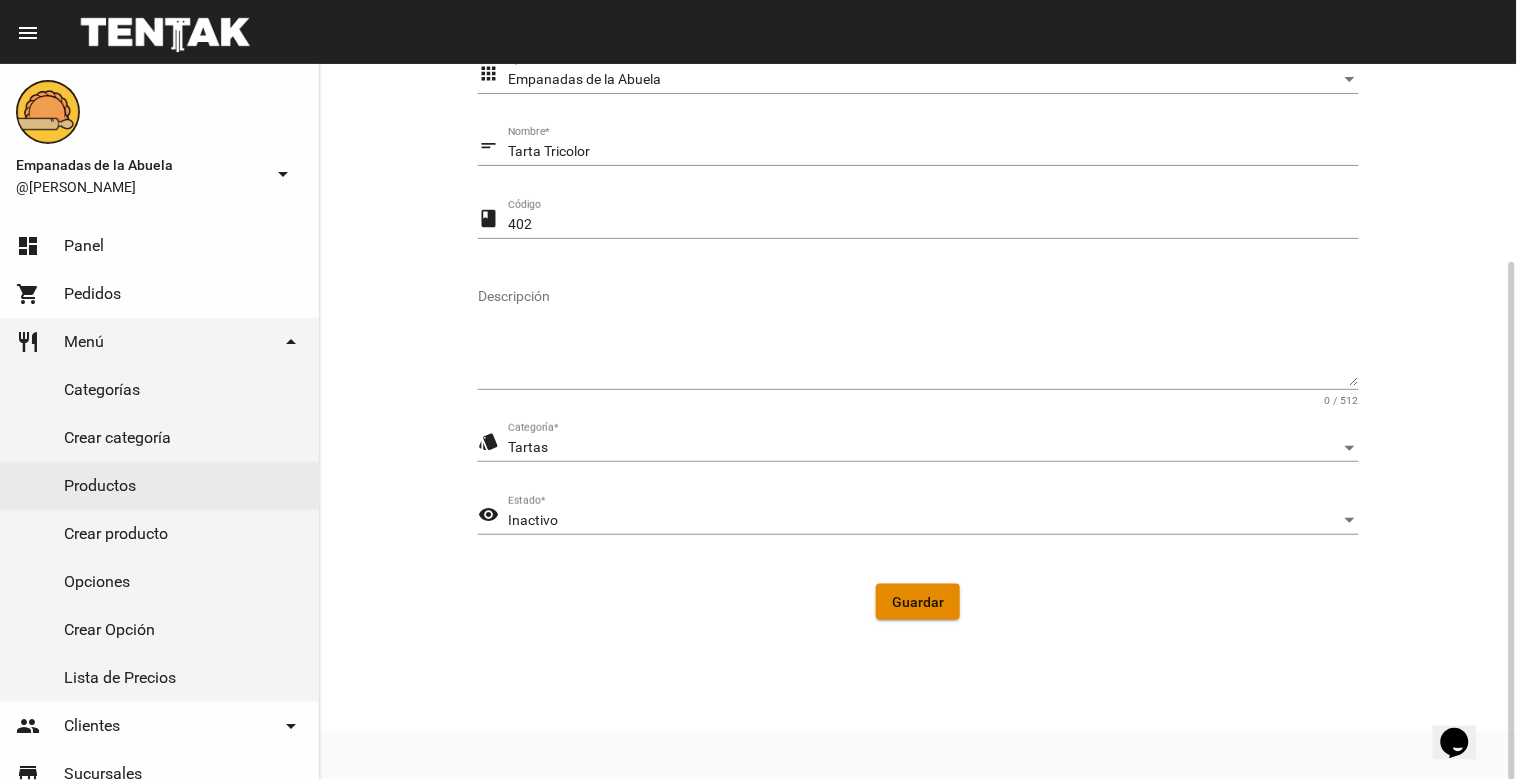 click on "Guardar" 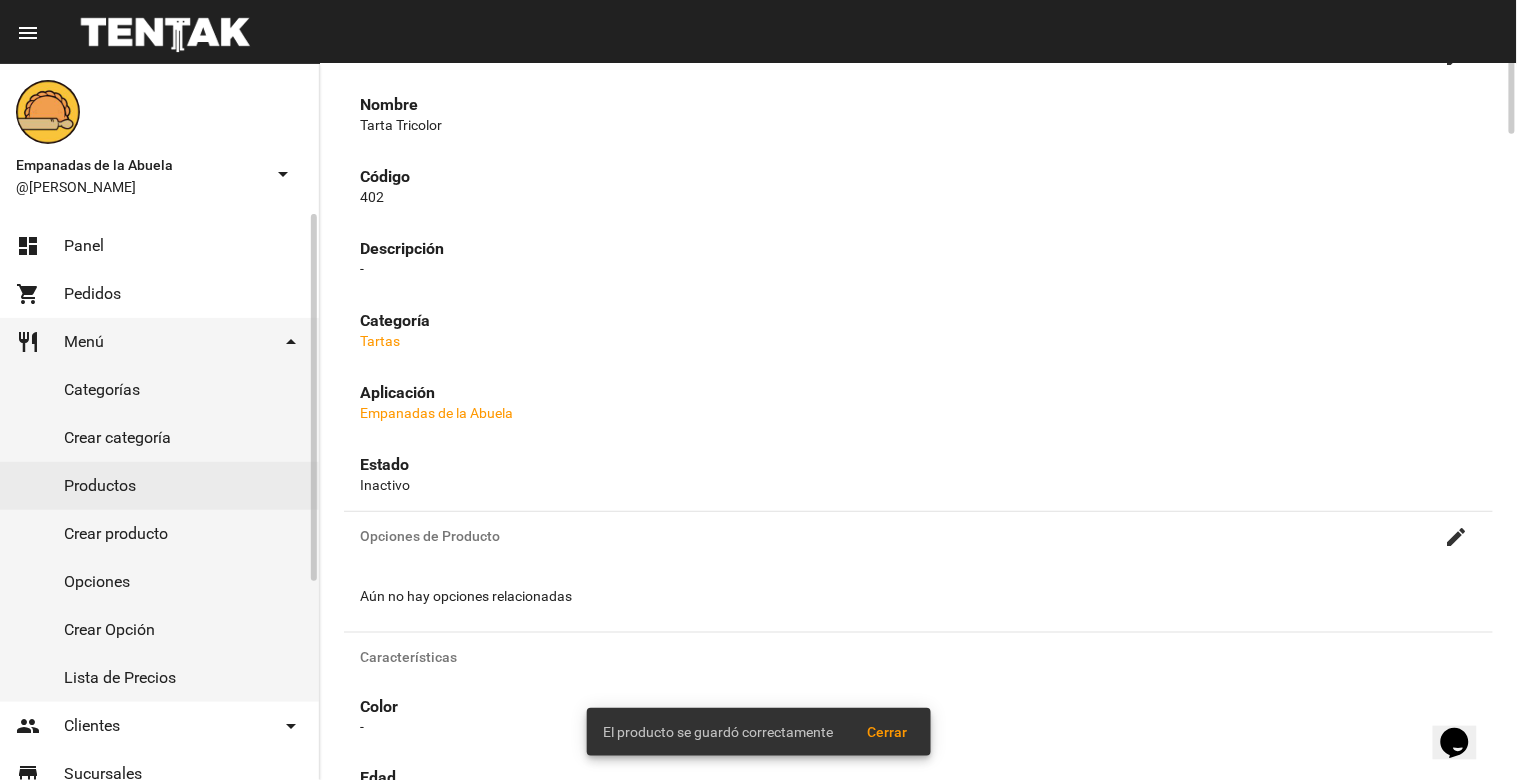 scroll, scrollTop: 0, scrollLeft: 0, axis: both 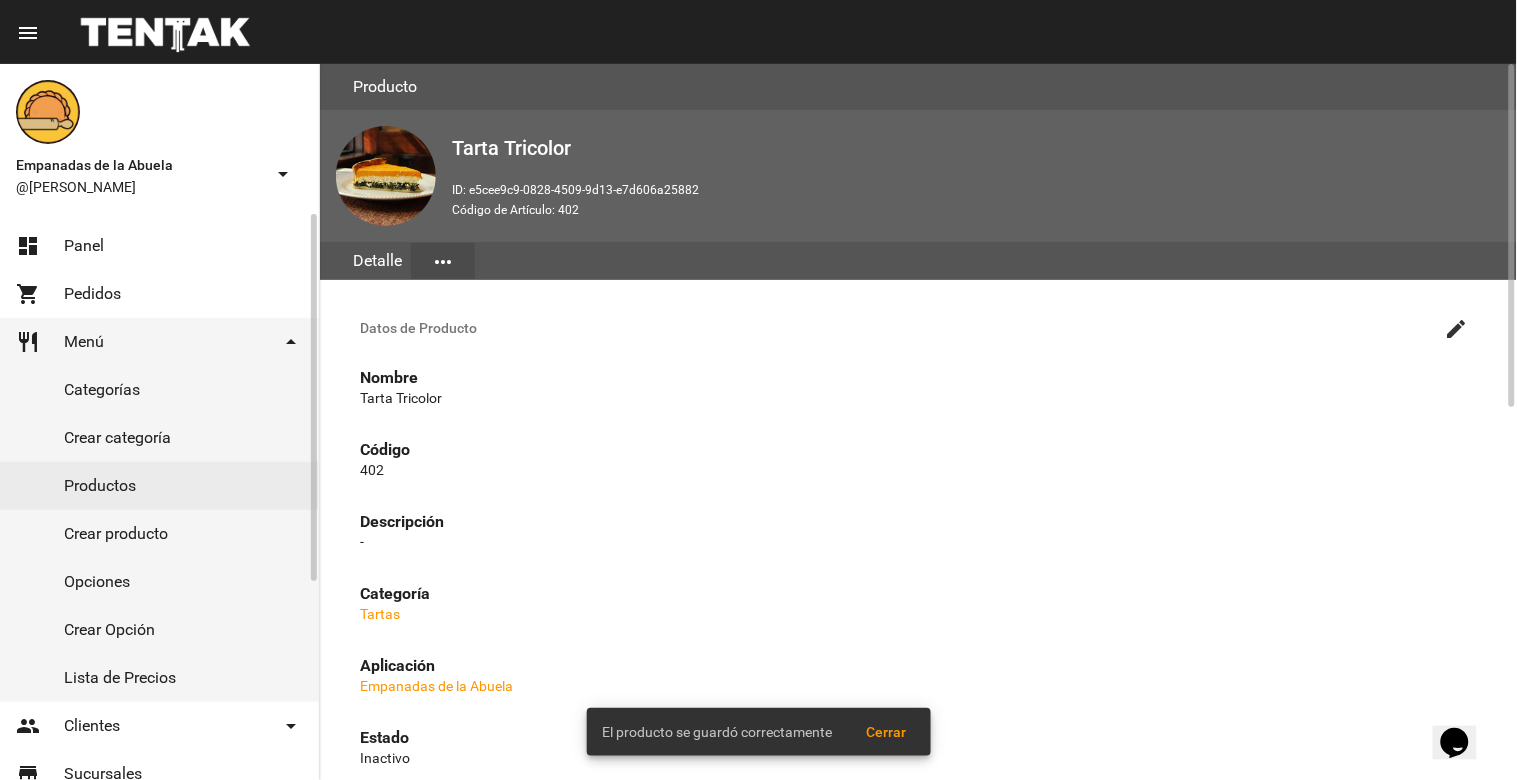 click on "Productos" 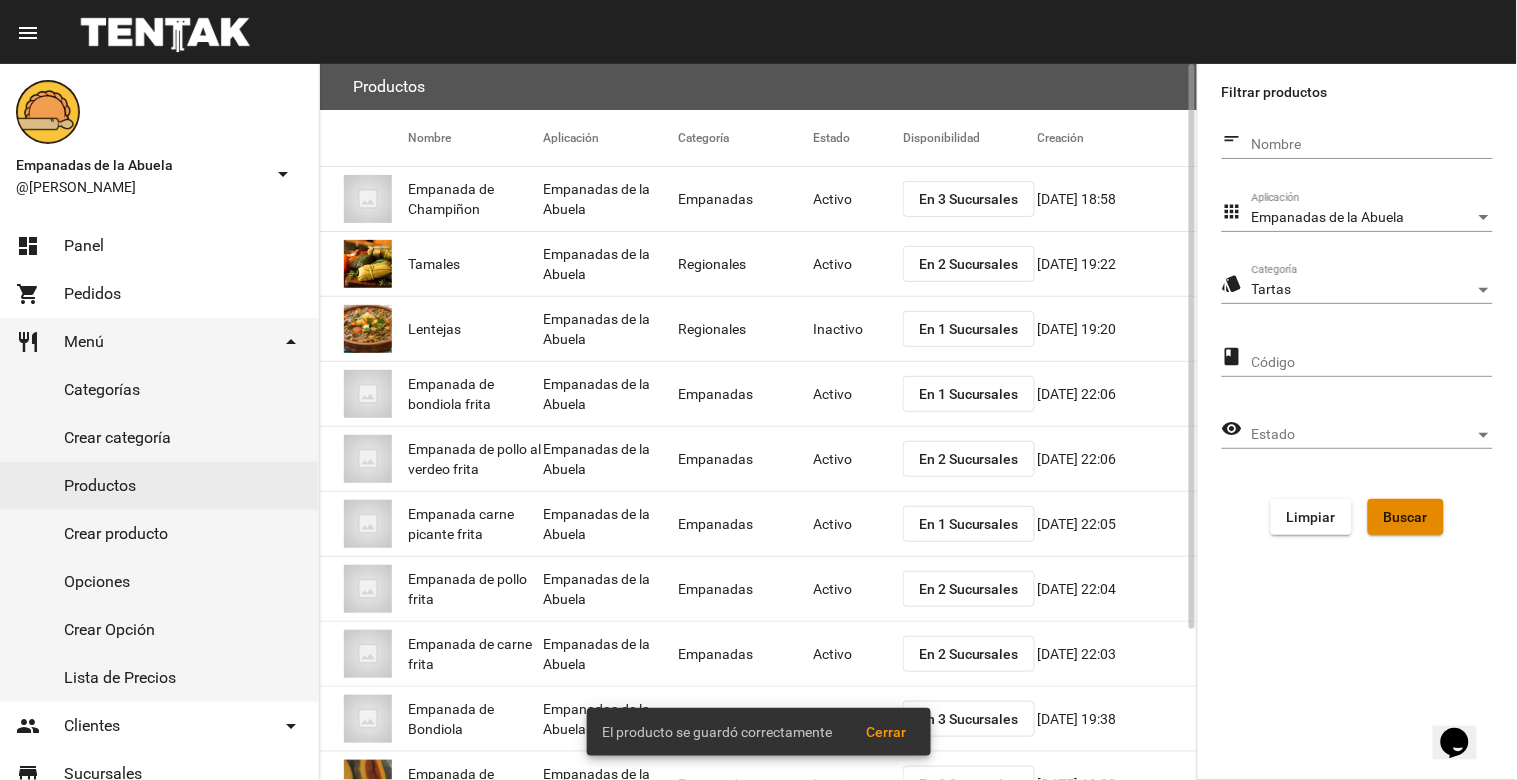 click on "Buscar" 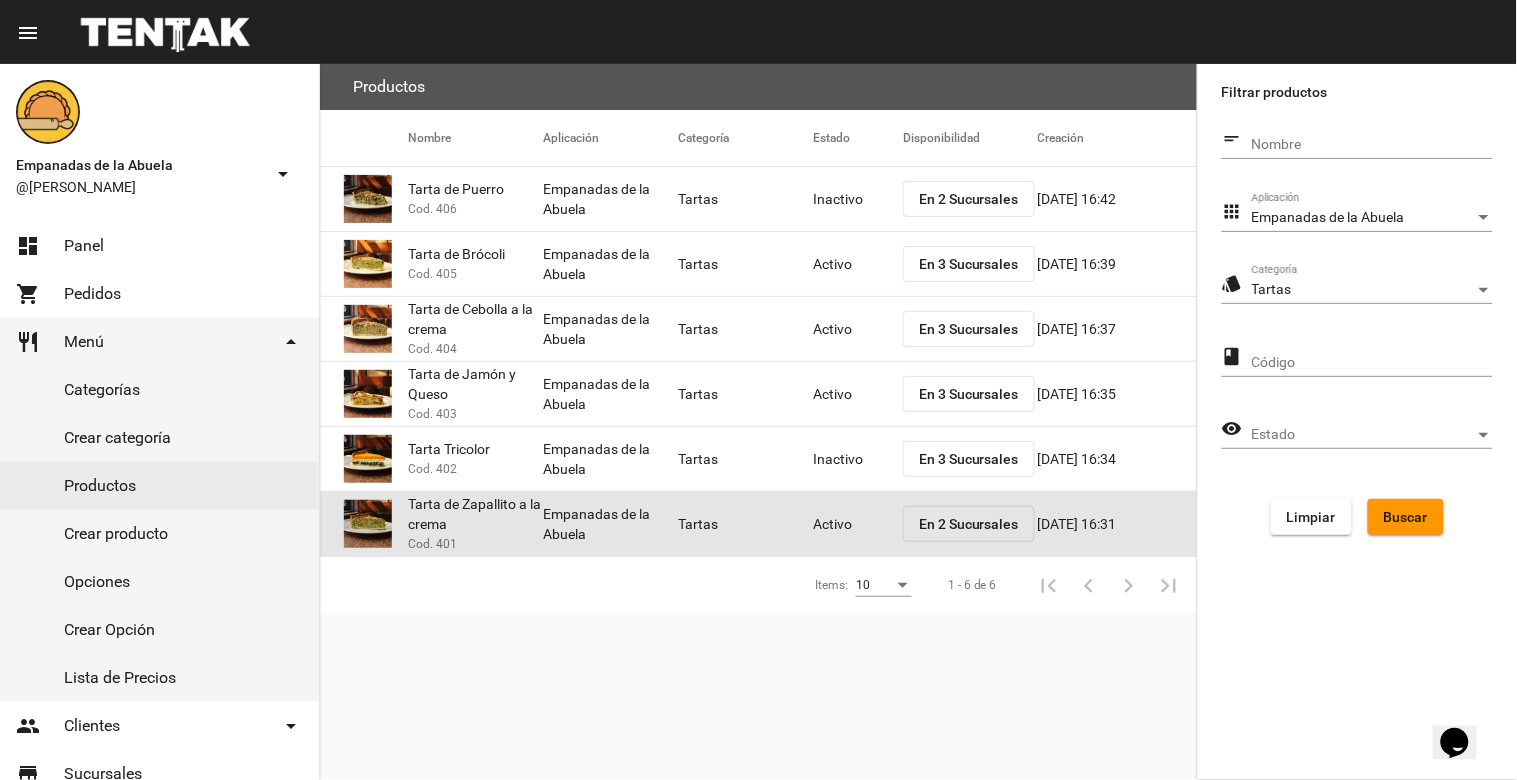 click on "Activo" 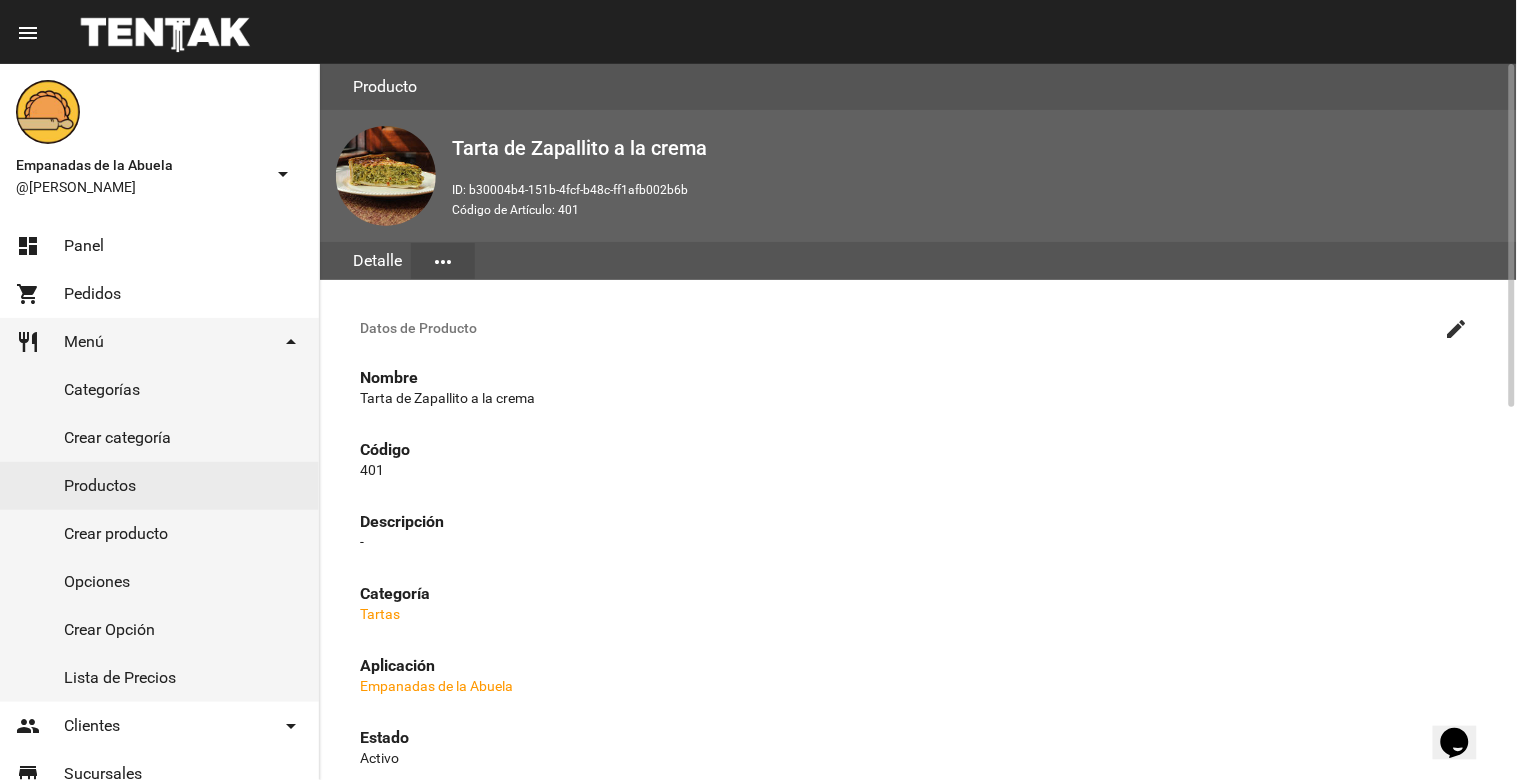 click on "create" 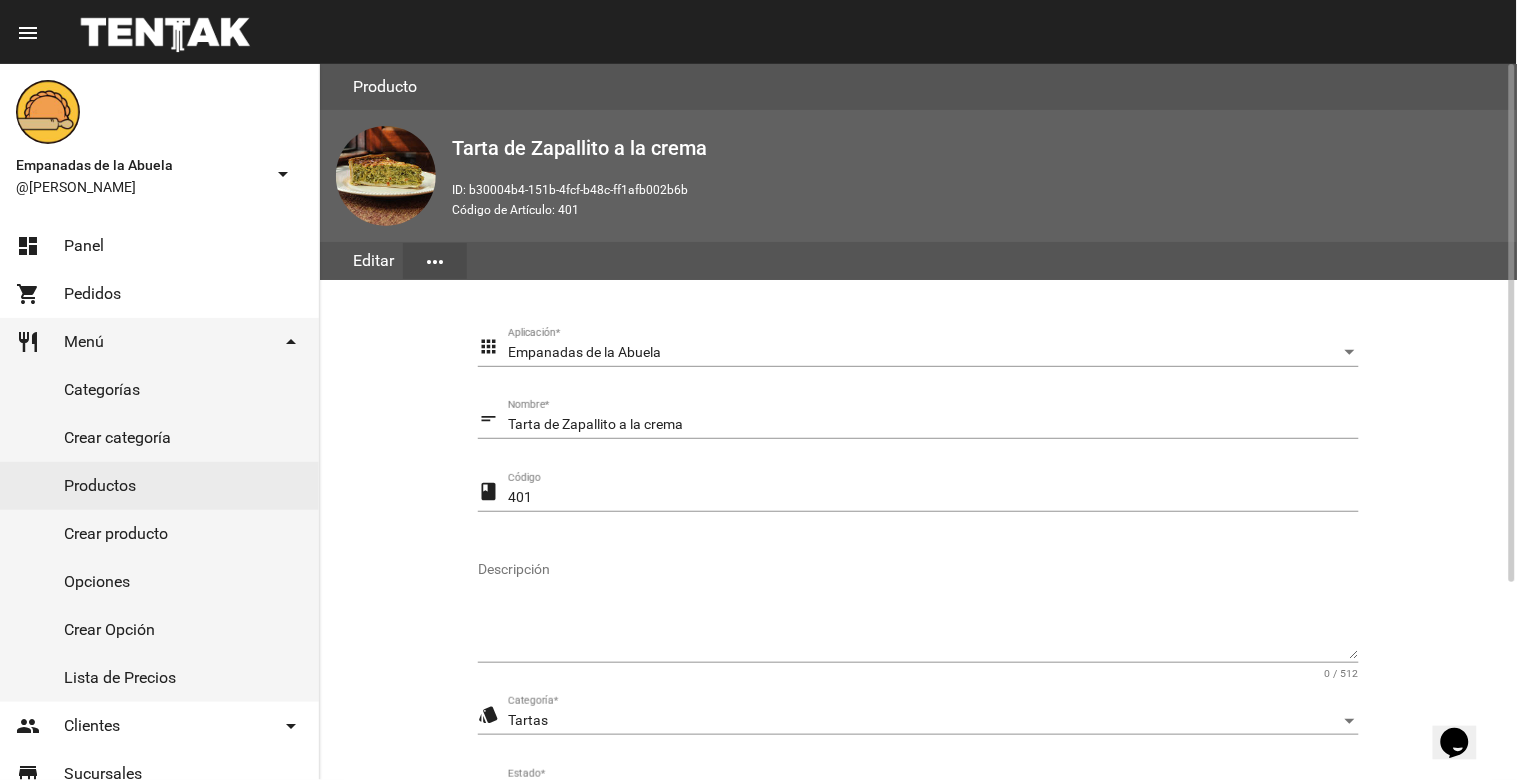 scroll, scrollTop: 273, scrollLeft: 0, axis: vertical 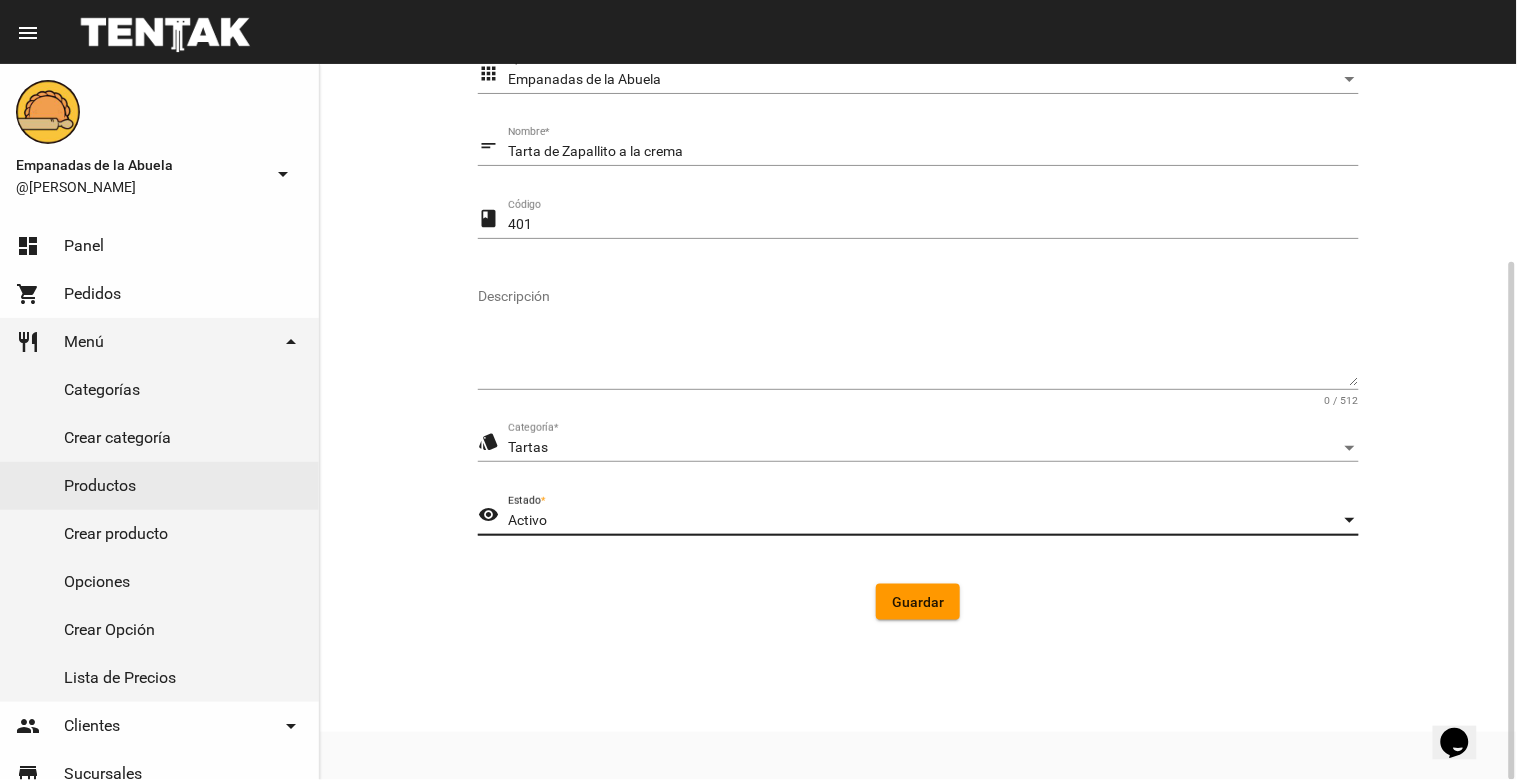 click on "Activo" at bounding box center [924, 521] 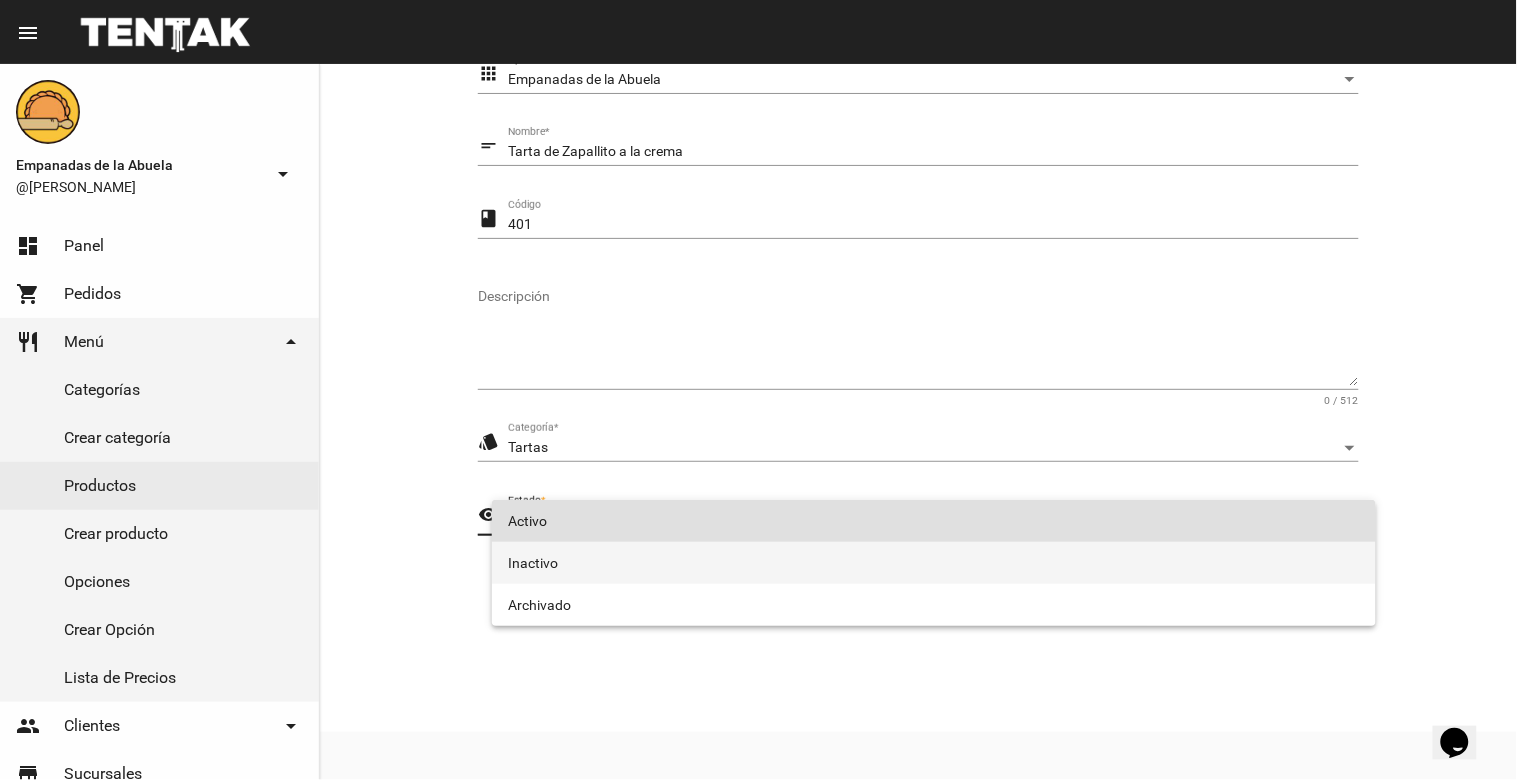 click on "Inactivo" at bounding box center [934, 563] 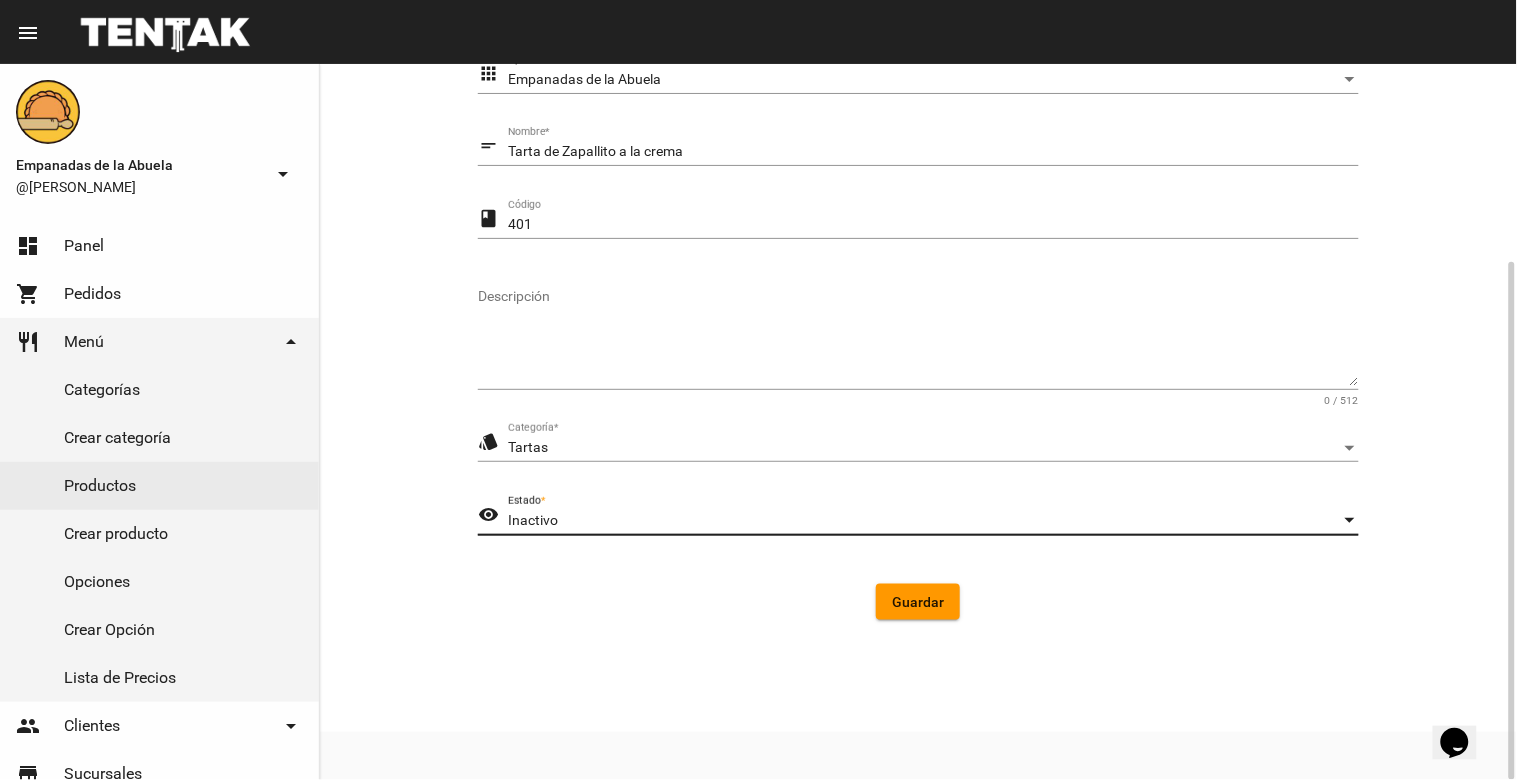 click on "Guardar" 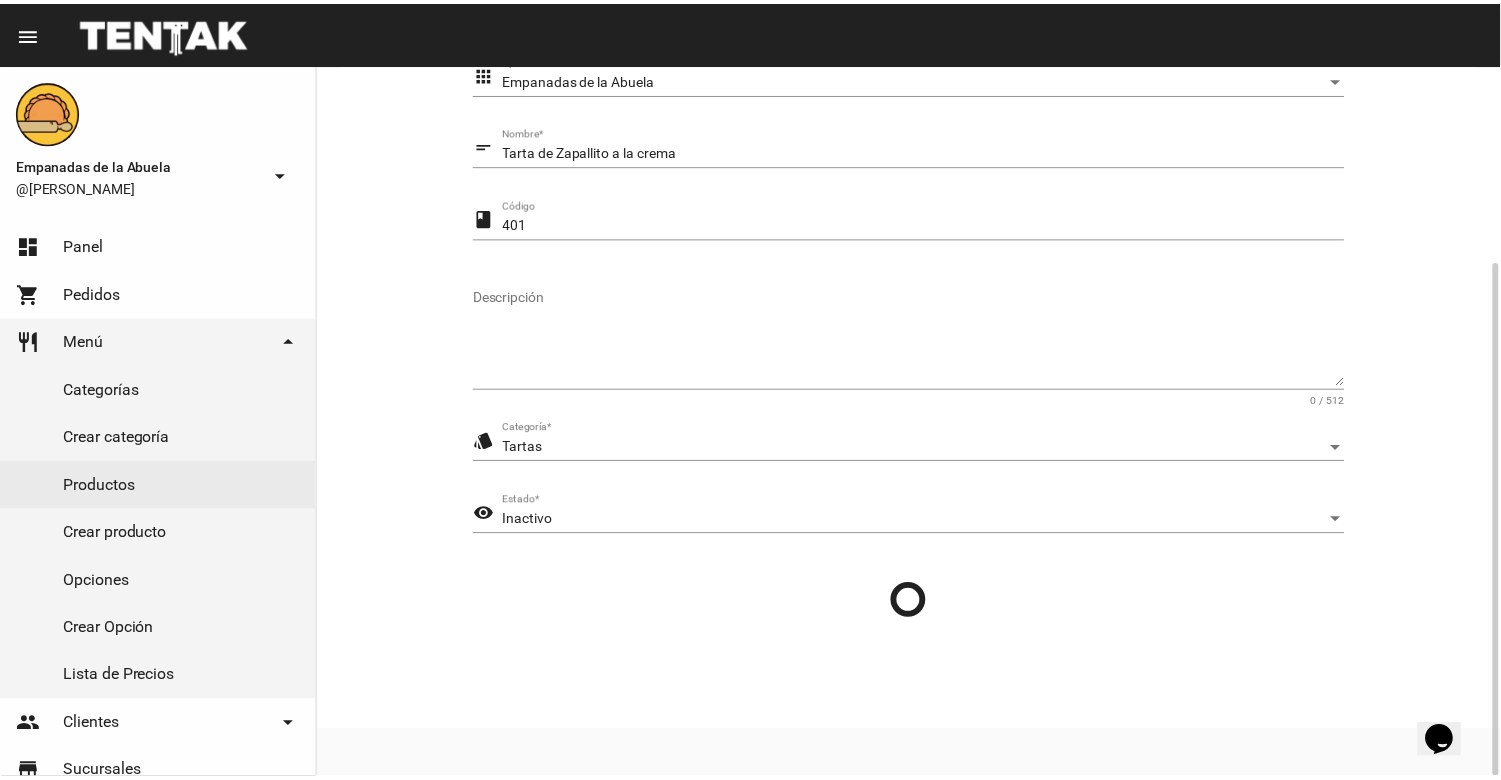 scroll, scrollTop: 0, scrollLeft: 0, axis: both 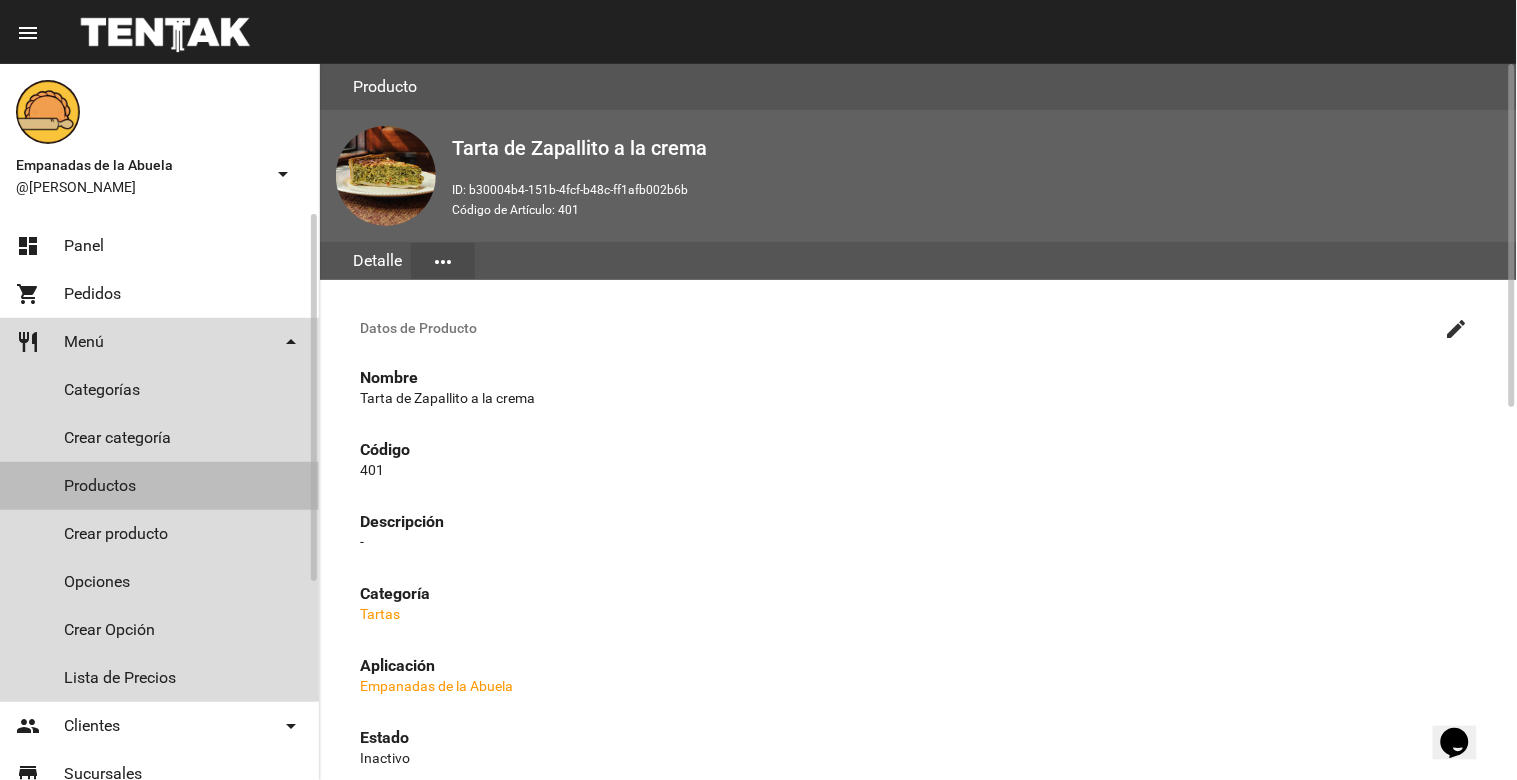 click on "Productos" 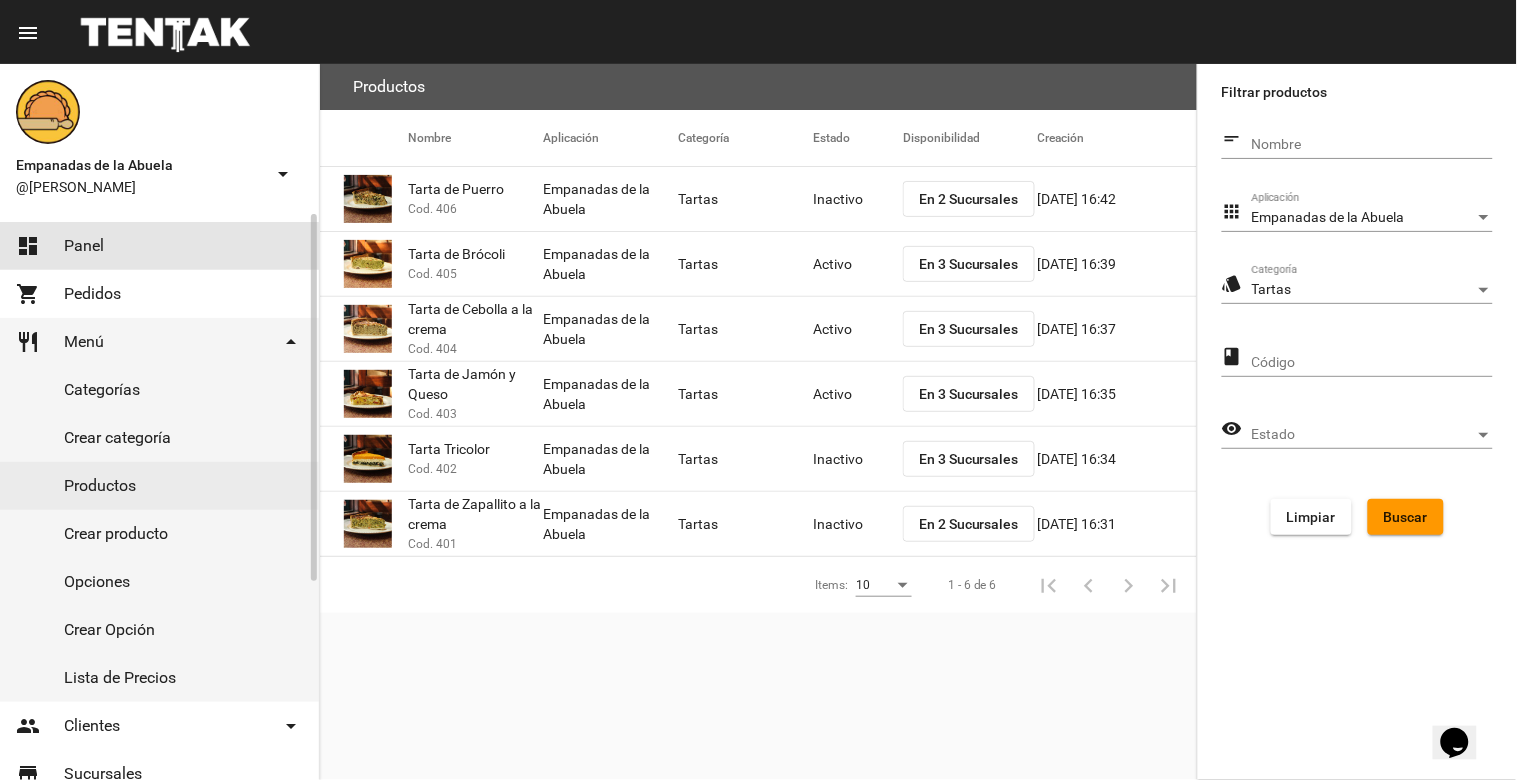 click on "Panel" 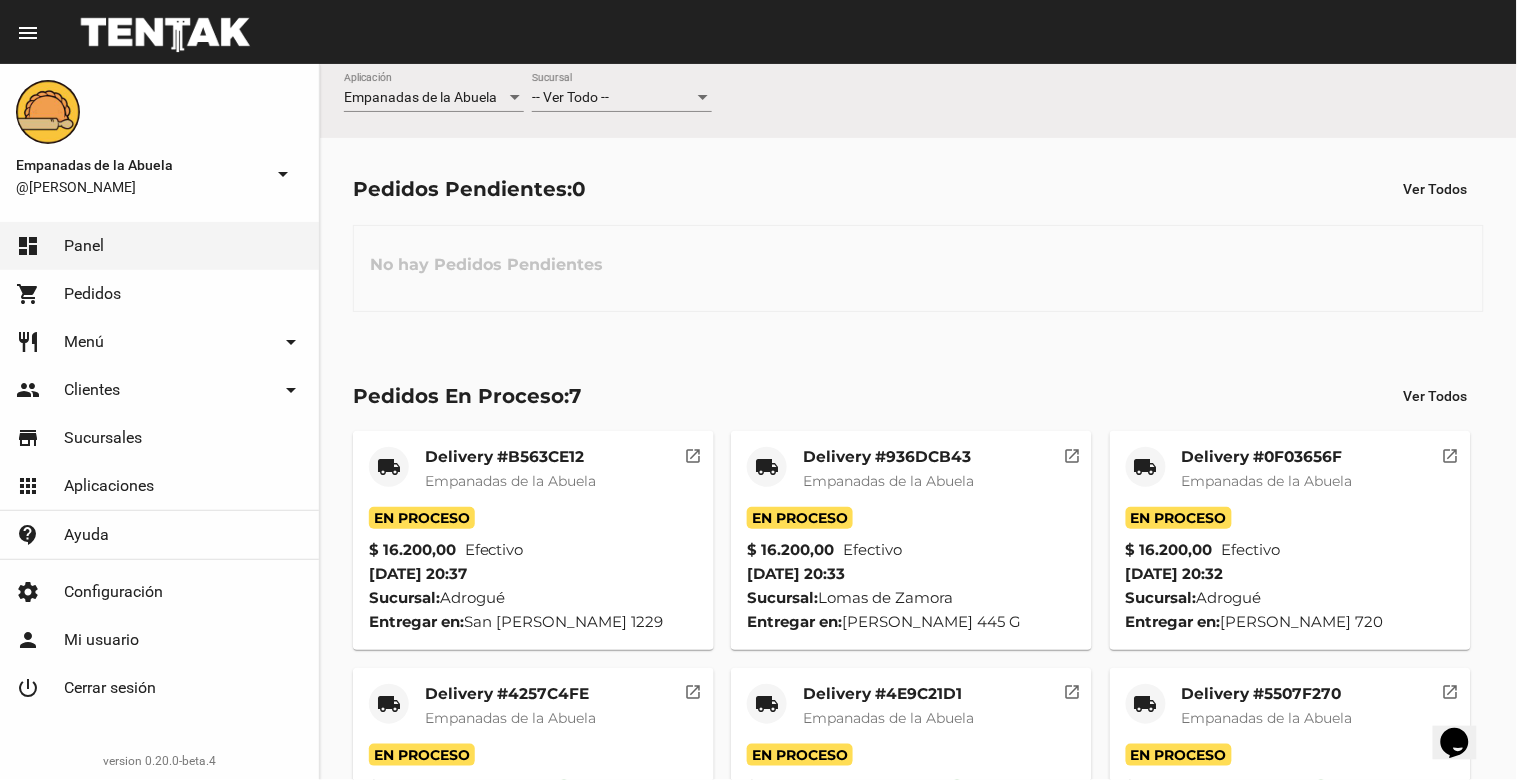 click on "-- Ver Todo -- Sucursal" 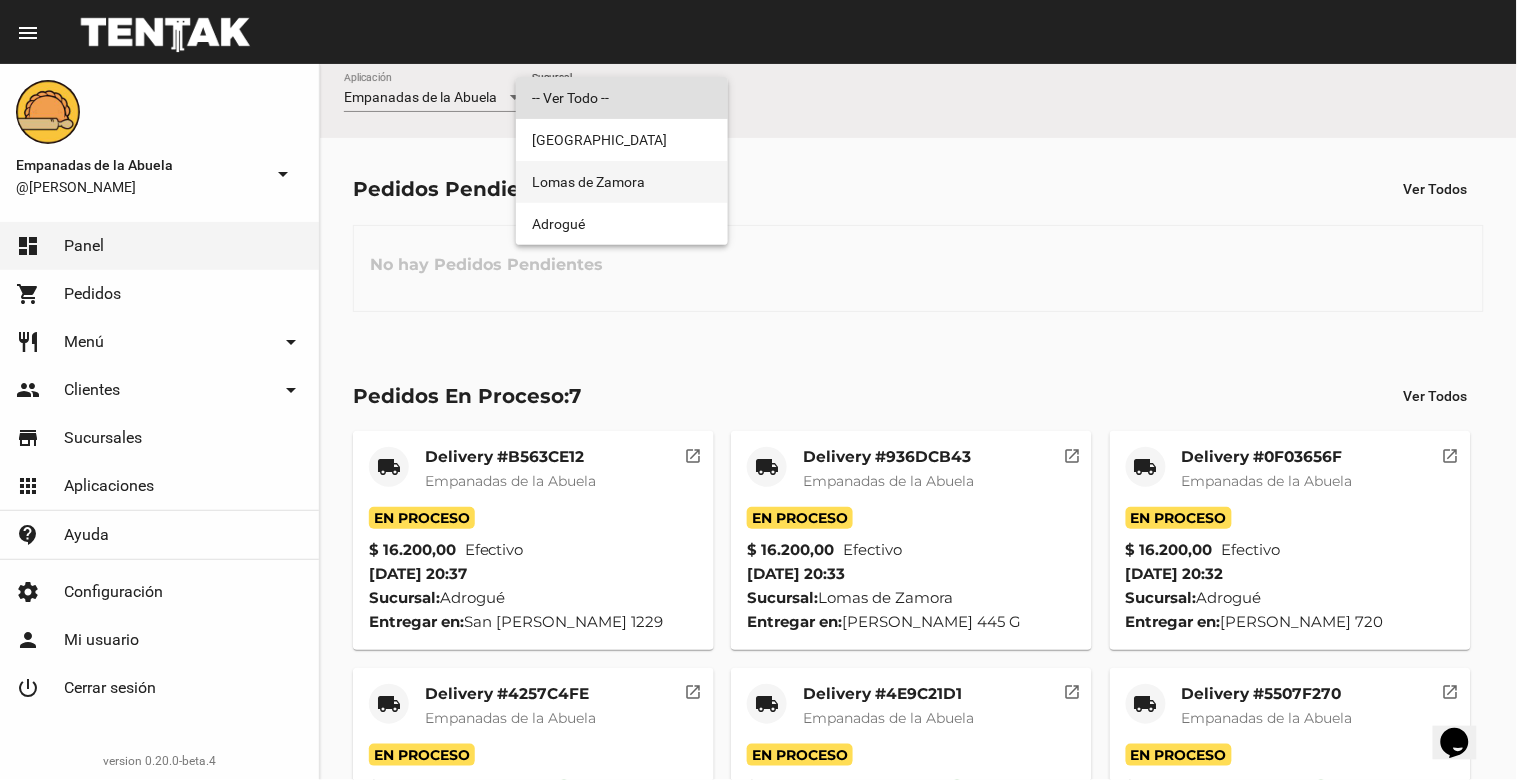 click on "Lomas de Zamora" at bounding box center (622, 182) 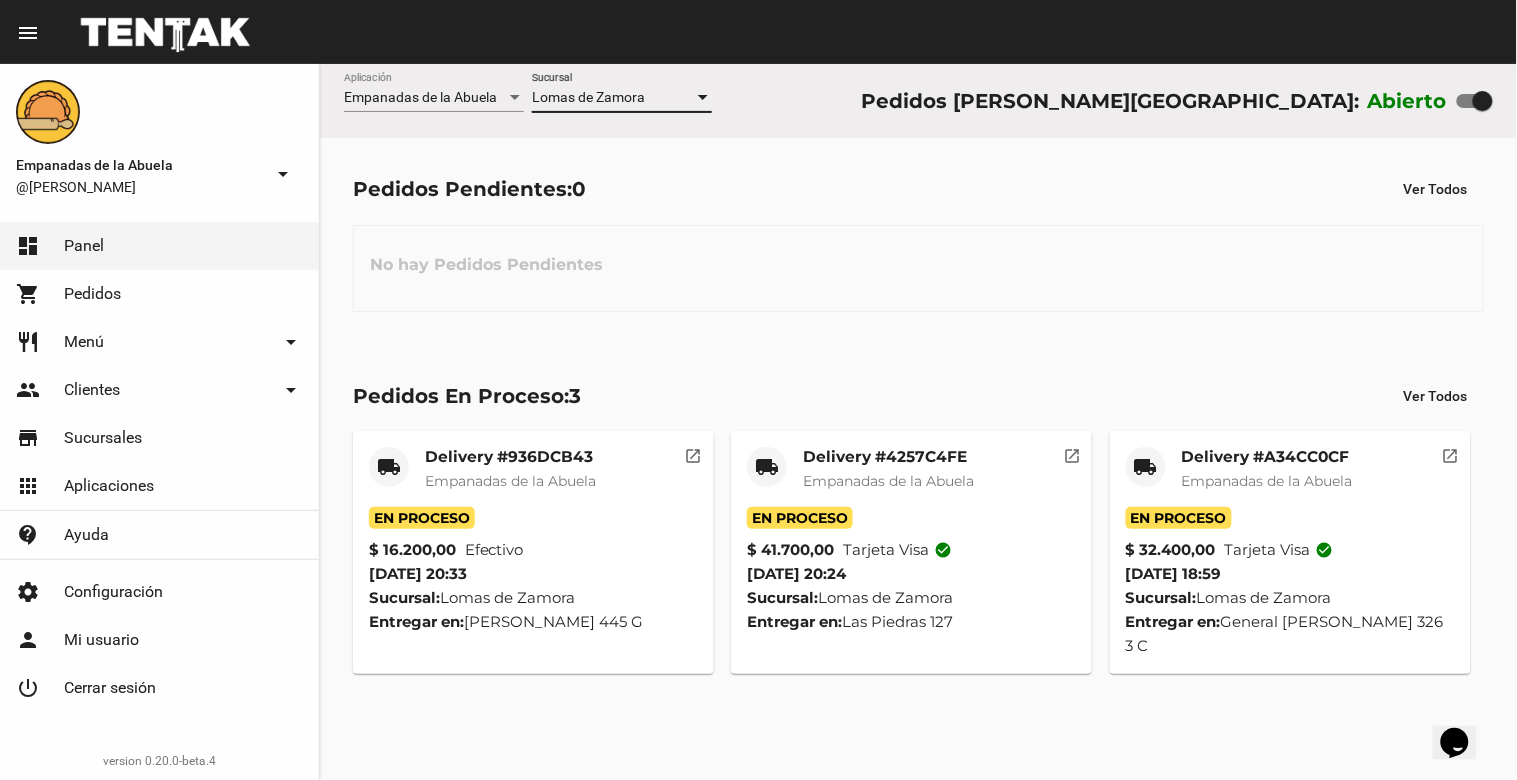 click on "local_shipping Delivery #A34CC0CF Empanadas de la Abuela En Proceso $ 32.400,00 Tarjeta visa check_circle [DATE] 18:59 Sucursal:  [PERSON_NAME]  Entregar en:  General [PERSON_NAME][STREET_ADDRESS]  open_in_new" 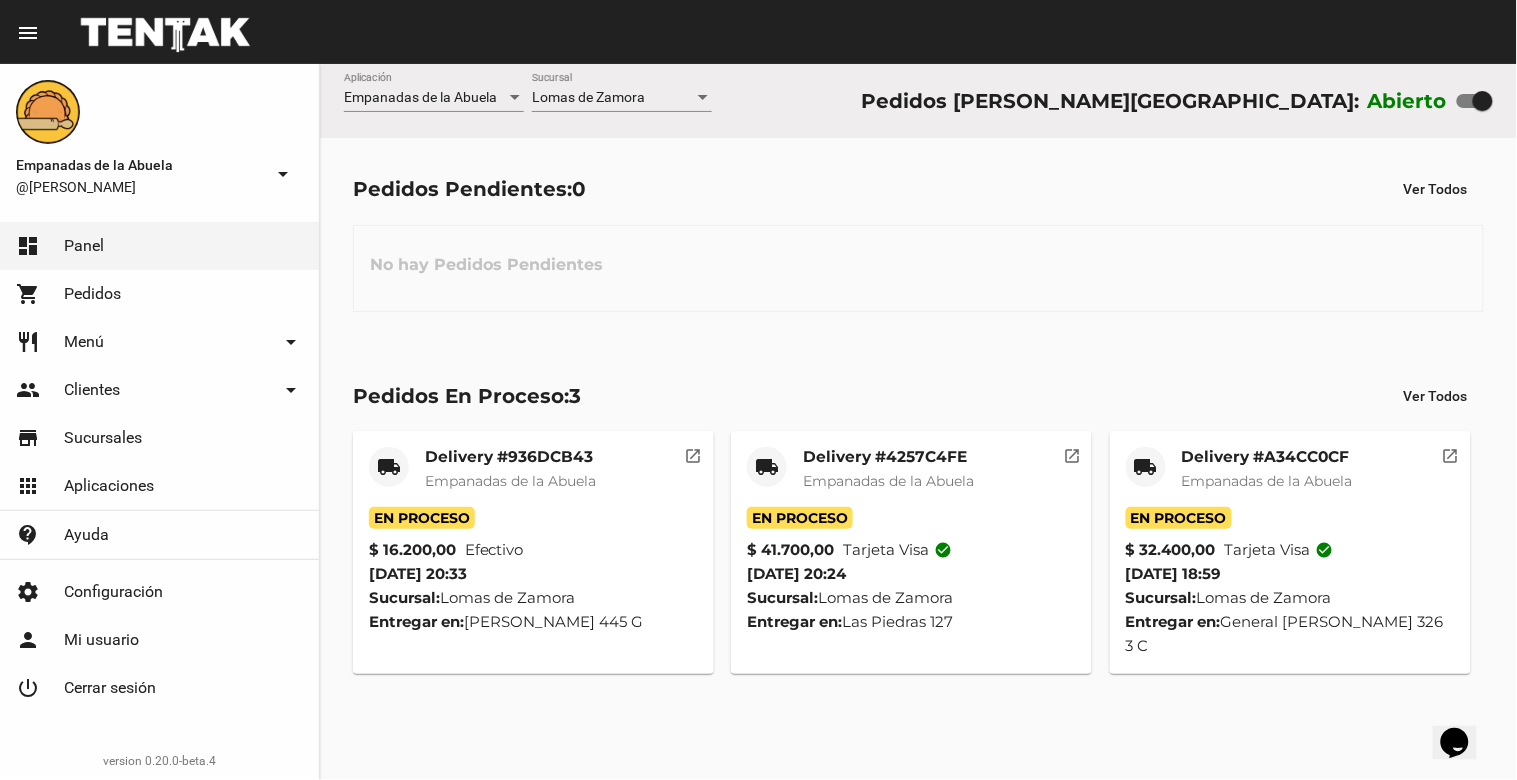 click on "Empanadas de la Abuela" 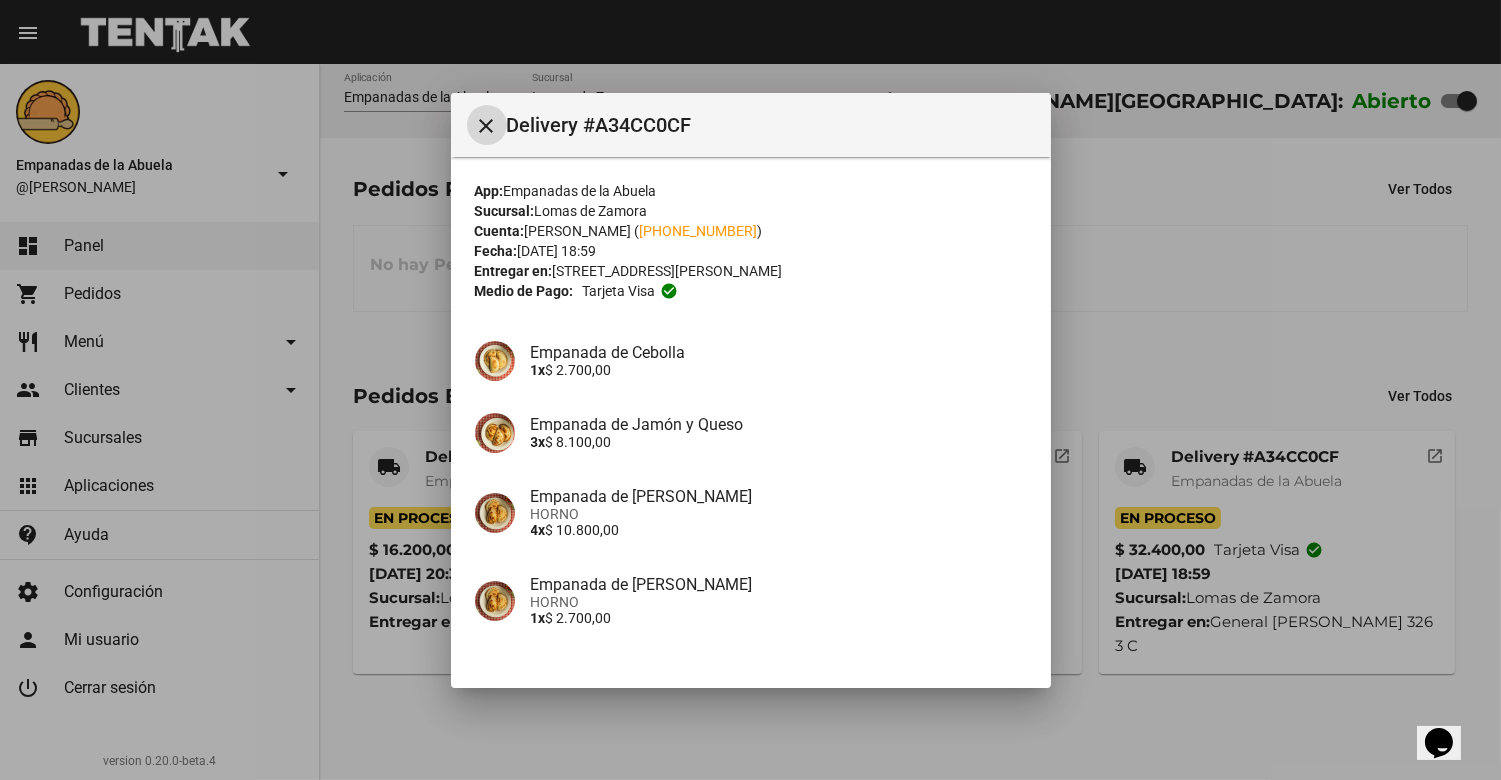 scroll, scrollTop: 298, scrollLeft: 0, axis: vertical 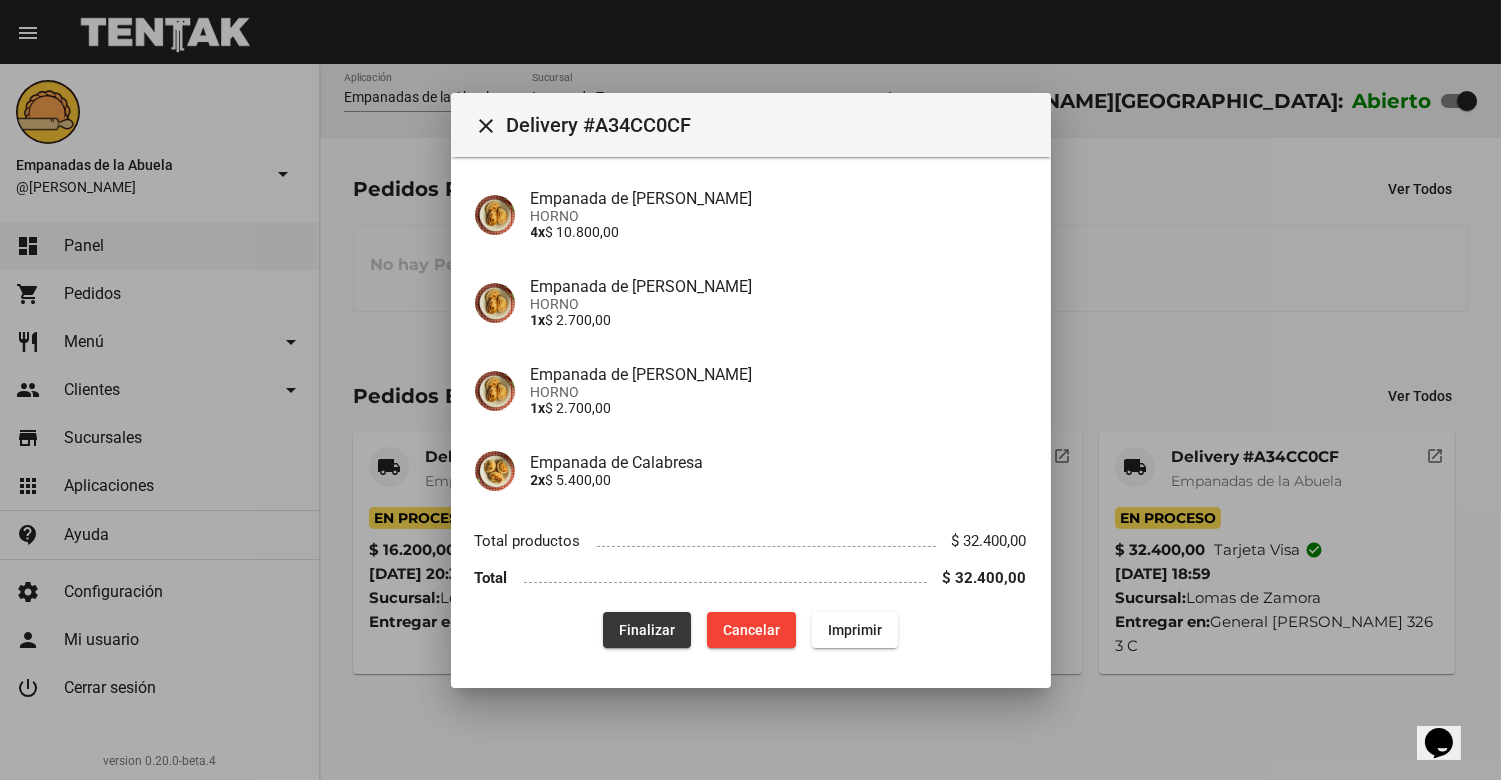 click on "Finalizar" 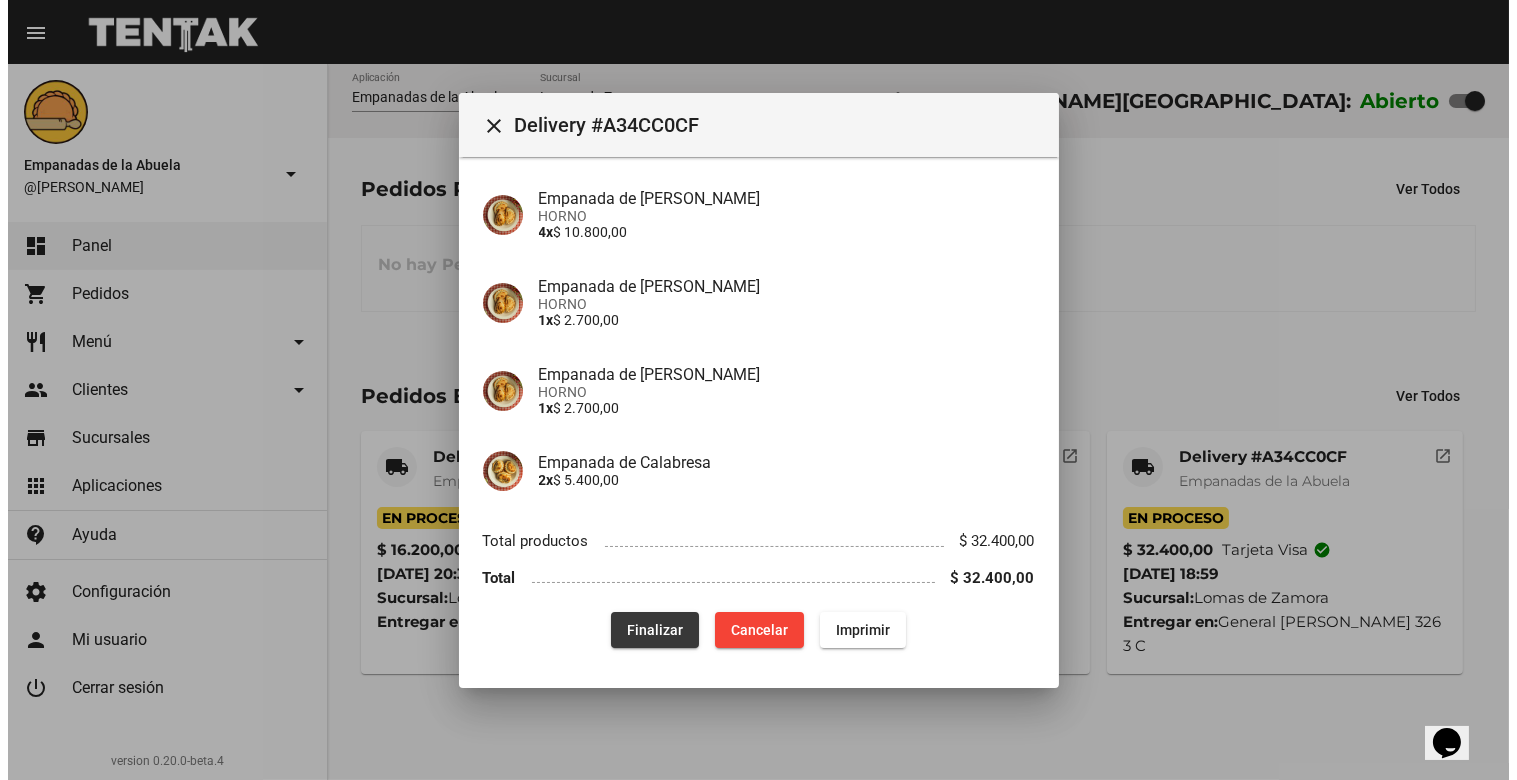 scroll, scrollTop: 0, scrollLeft: 0, axis: both 